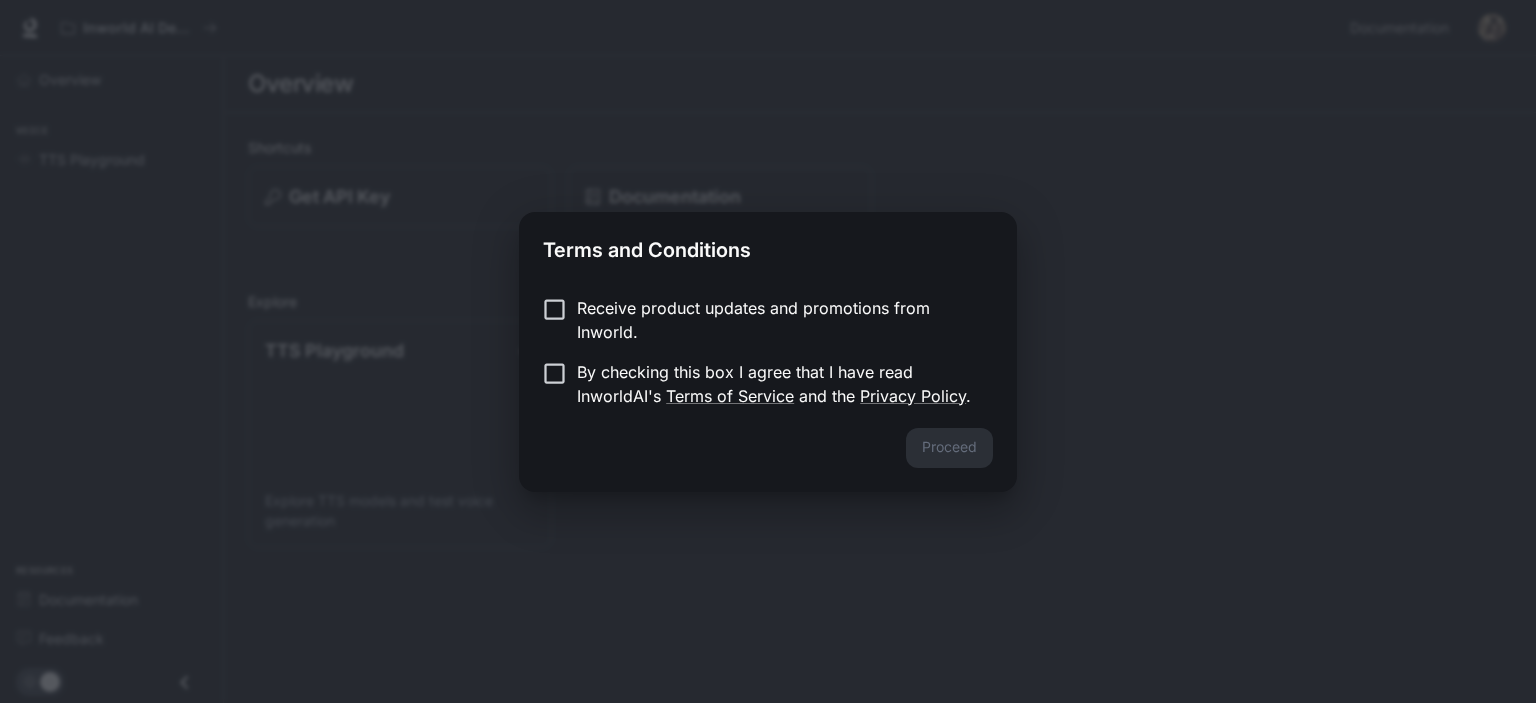 scroll, scrollTop: 0, scrollLeft: 0, axis: both 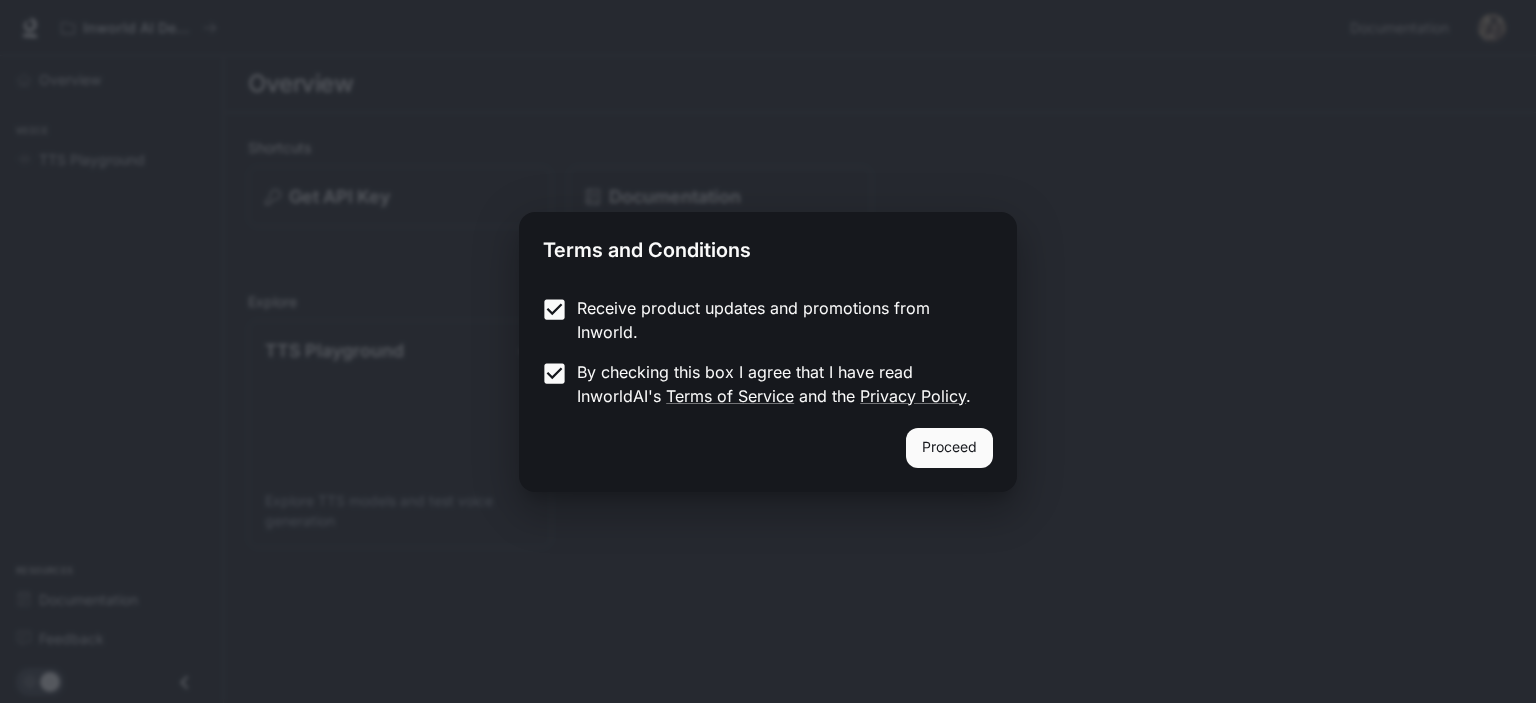 click on "Proceed" at bounding box center (949, 448) 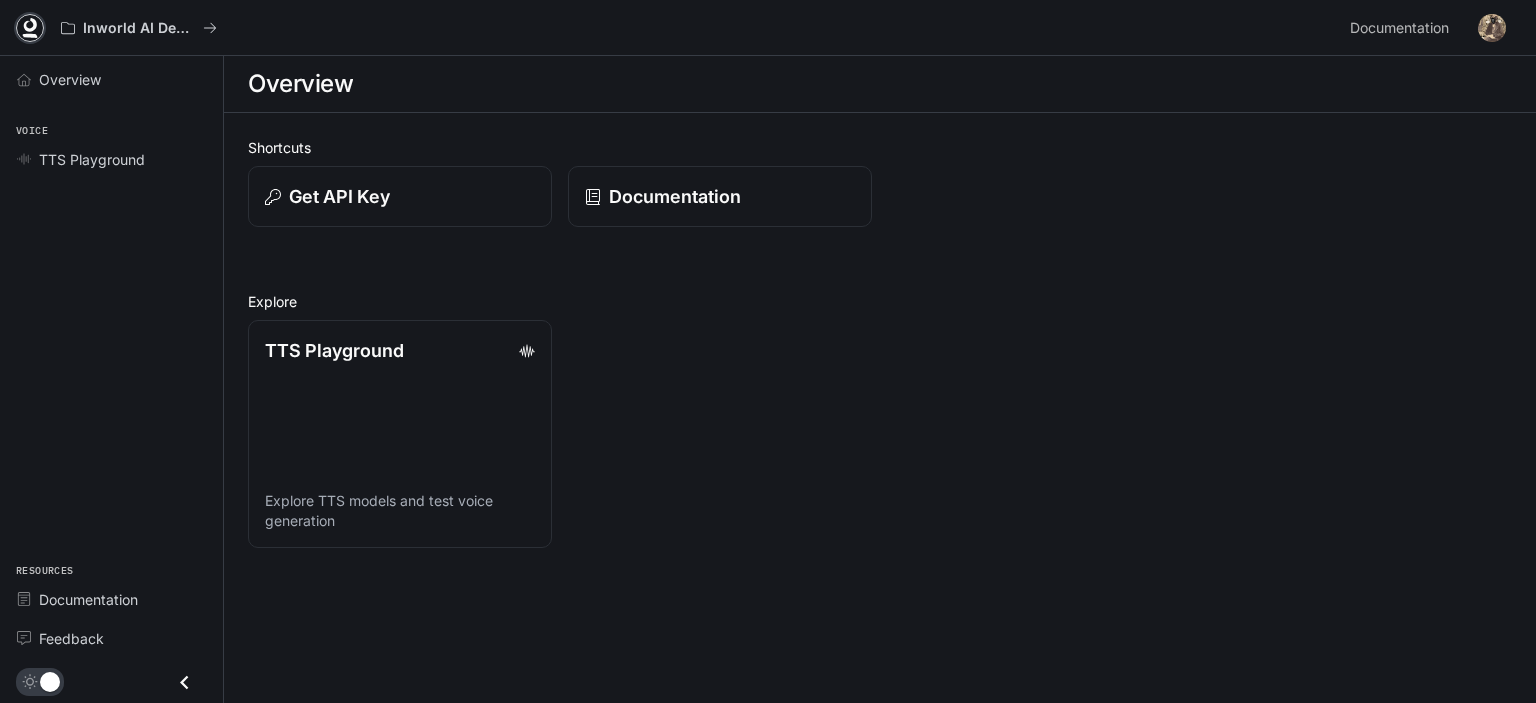 click at bounding box center [30, 25] 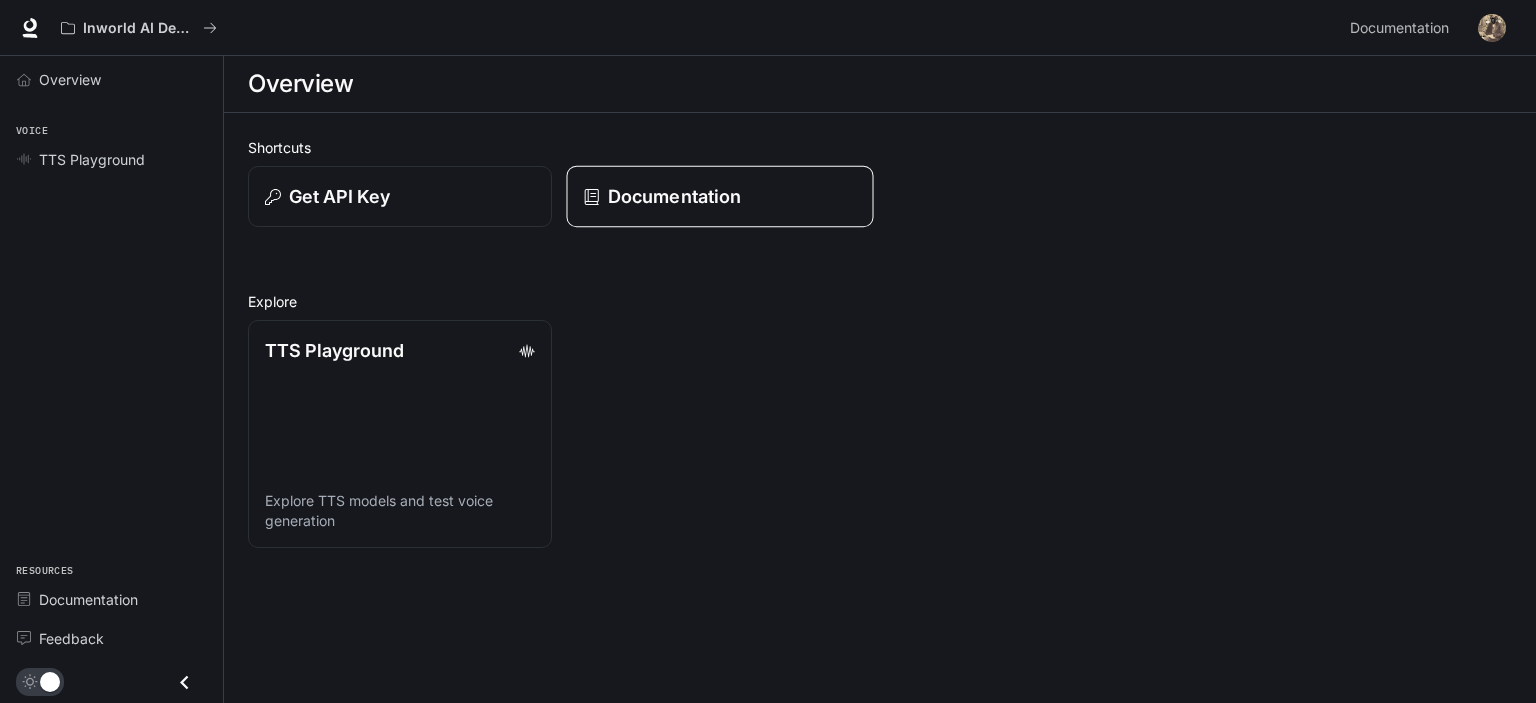scroll, scrollTop: 0, scrollLeft: 0, axis: both 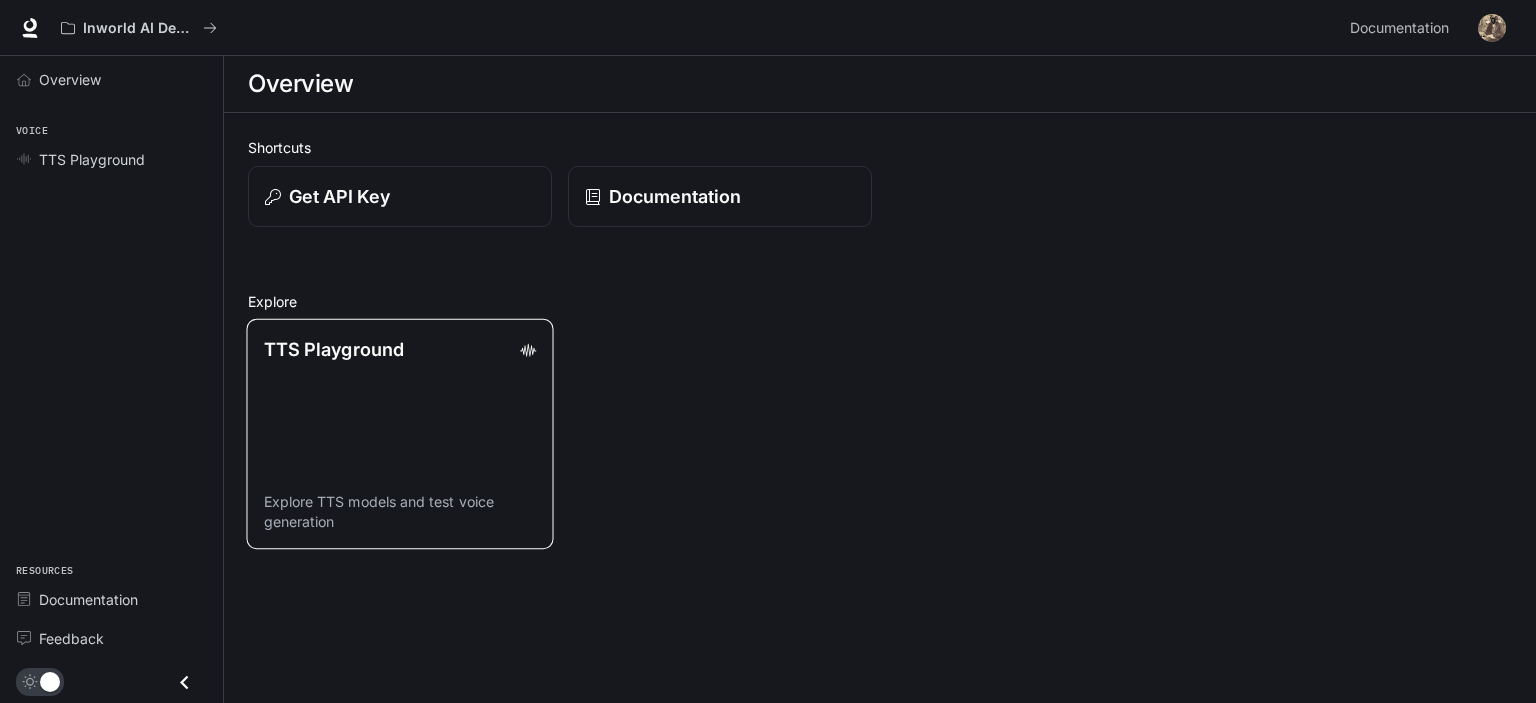 click on "TTS Playground Explore TTS models and test voice generation" at bounding box center (399, 434) 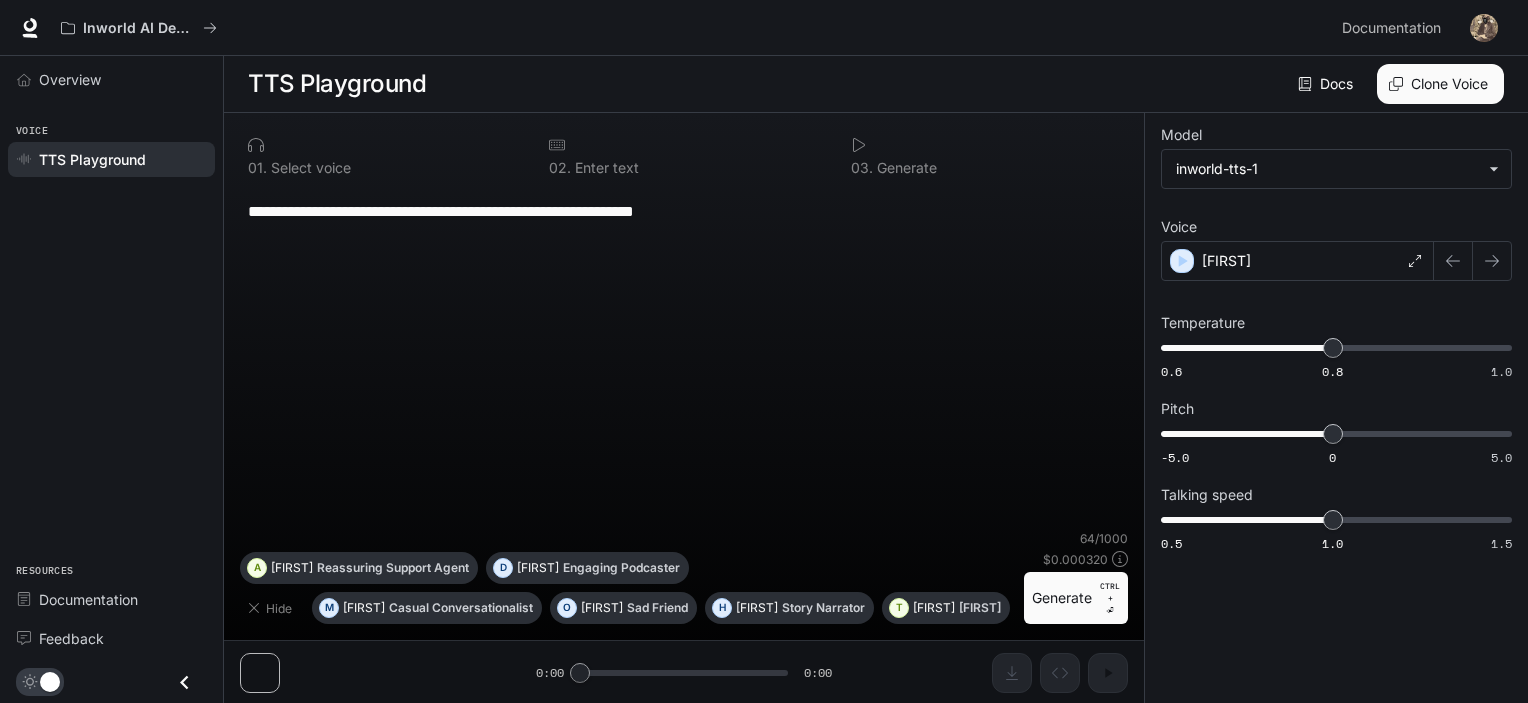 scroll, scrollTop: 0, scrollLeft: 0, axis: both 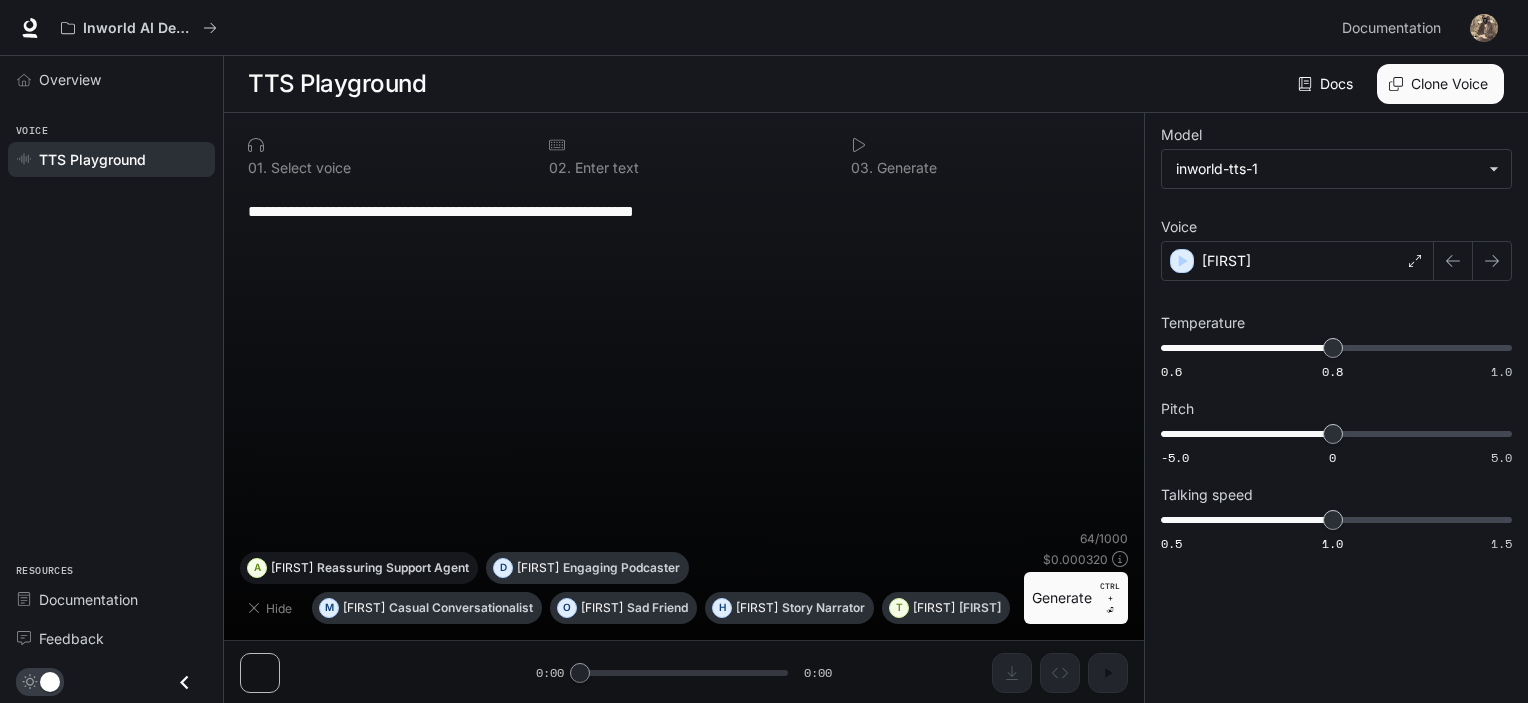 click on "Reassuring Support Agent" at bounding box center (461, 608) 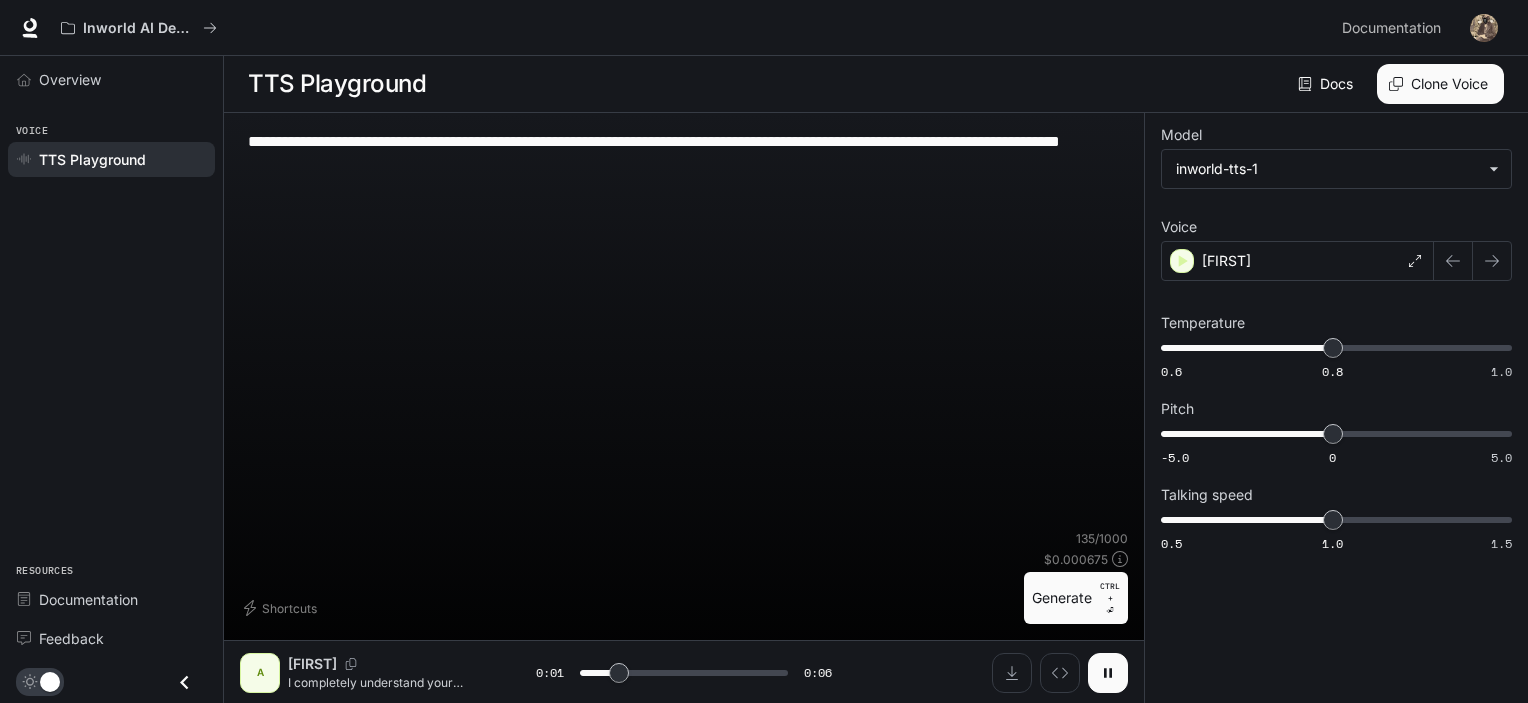 click at bounding box center (1108, 673) 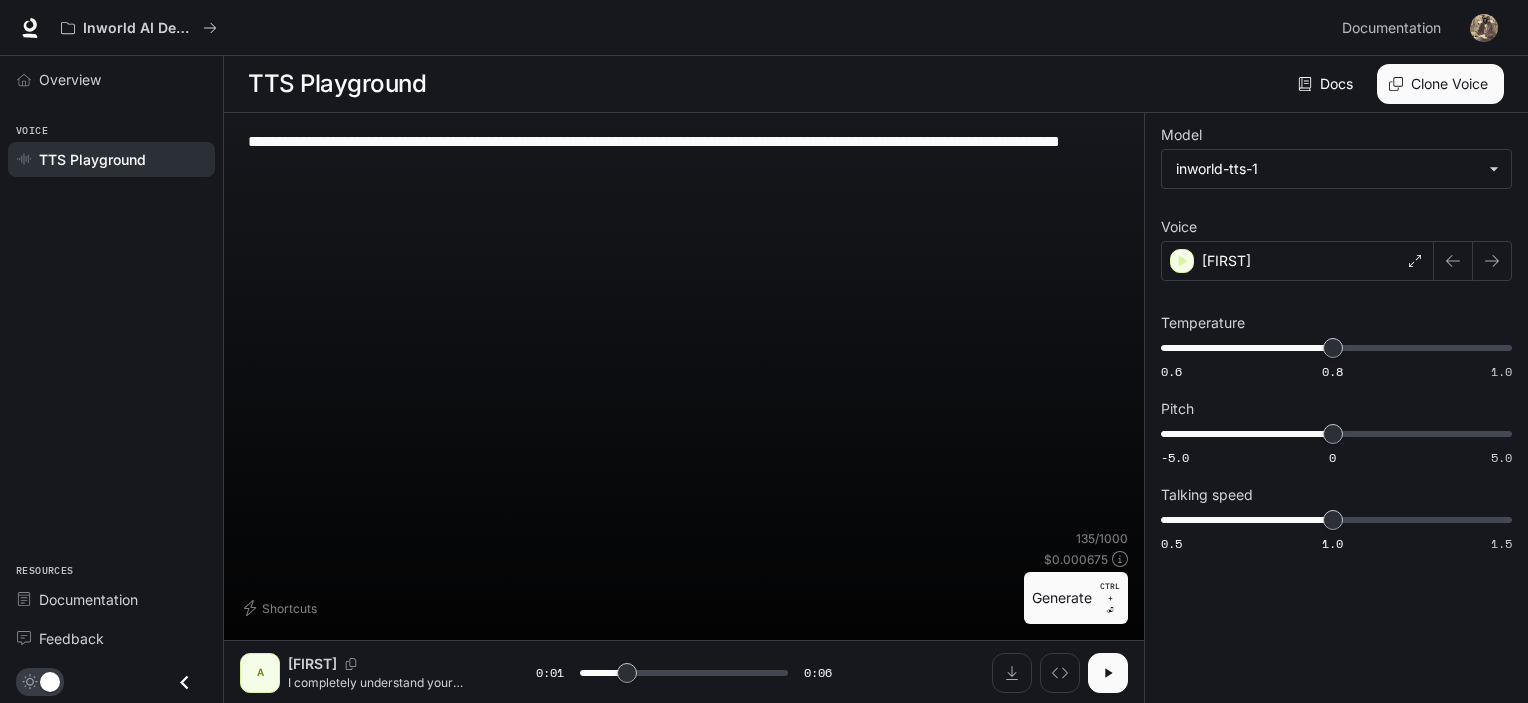 click at bounding box center (1108, 673) 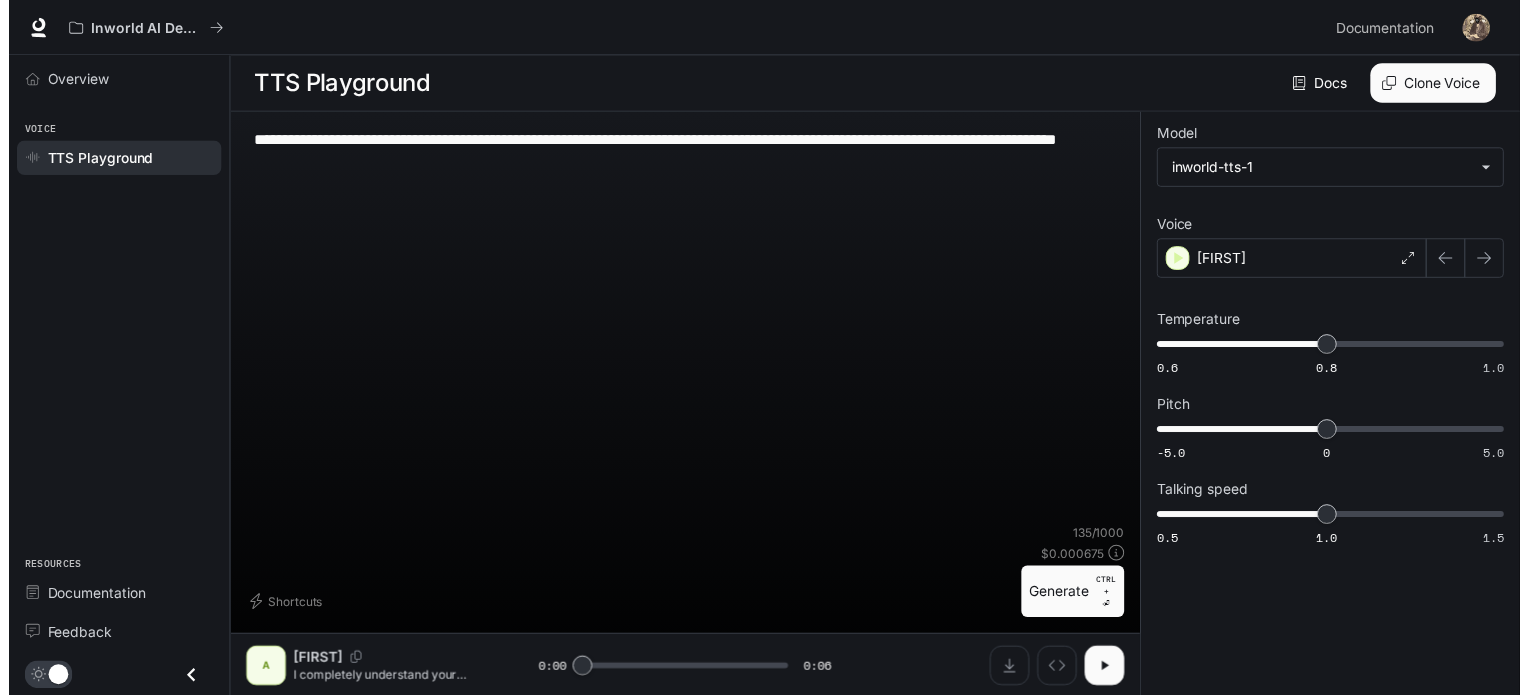 scroll, scrollTop: 0, scrollLeft: 0, axis: both 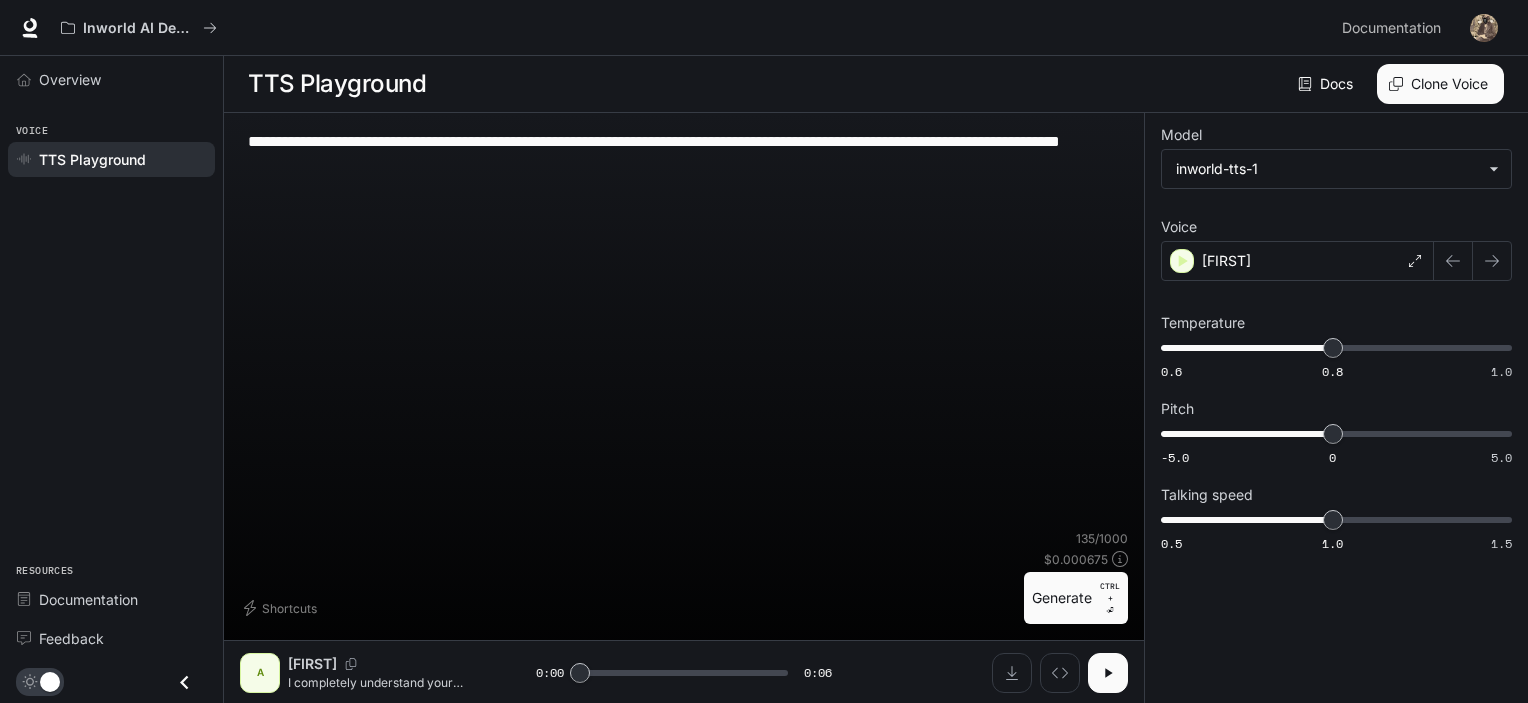 click on "A" at bounding box center [260, 673] 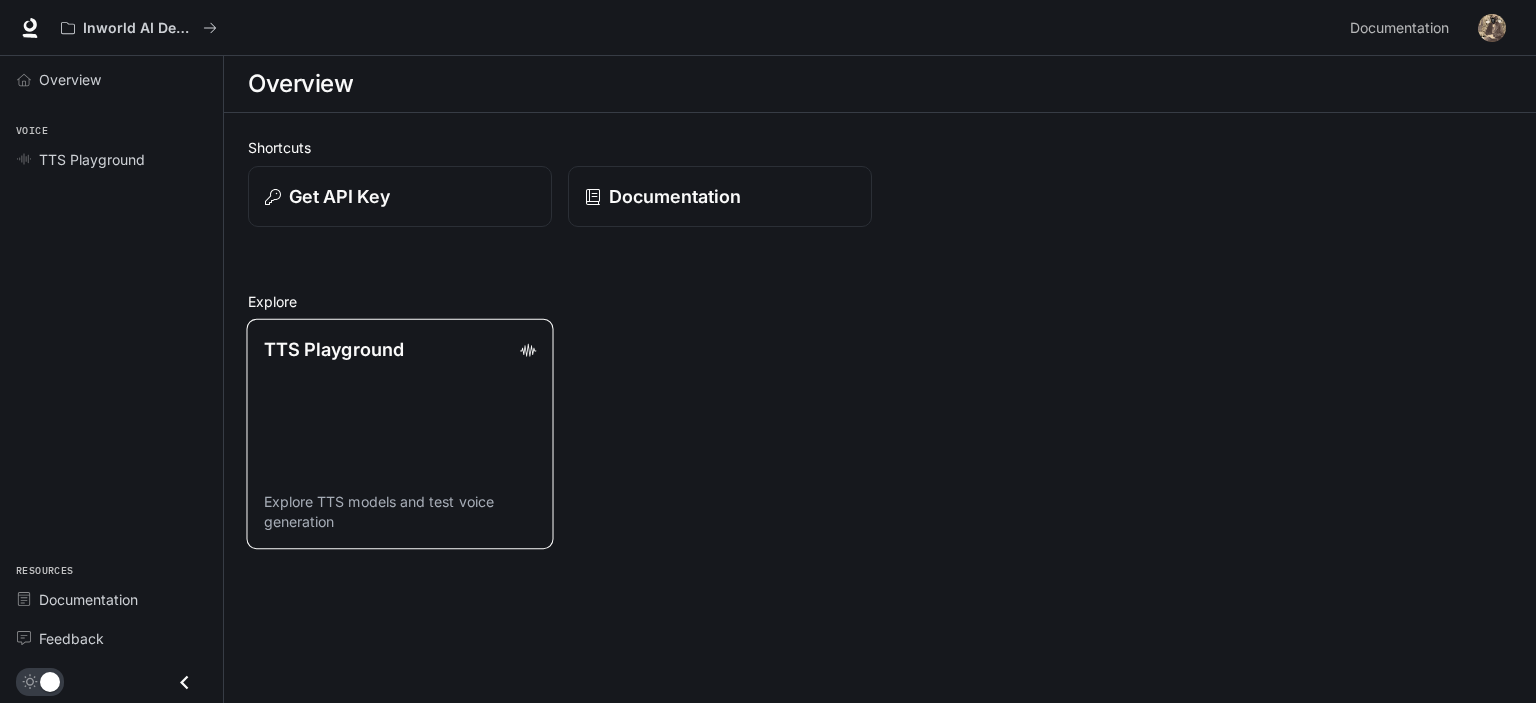 click on "TTS Playground Explore TTS models and test voice generation" at bounding box center (399, 434) 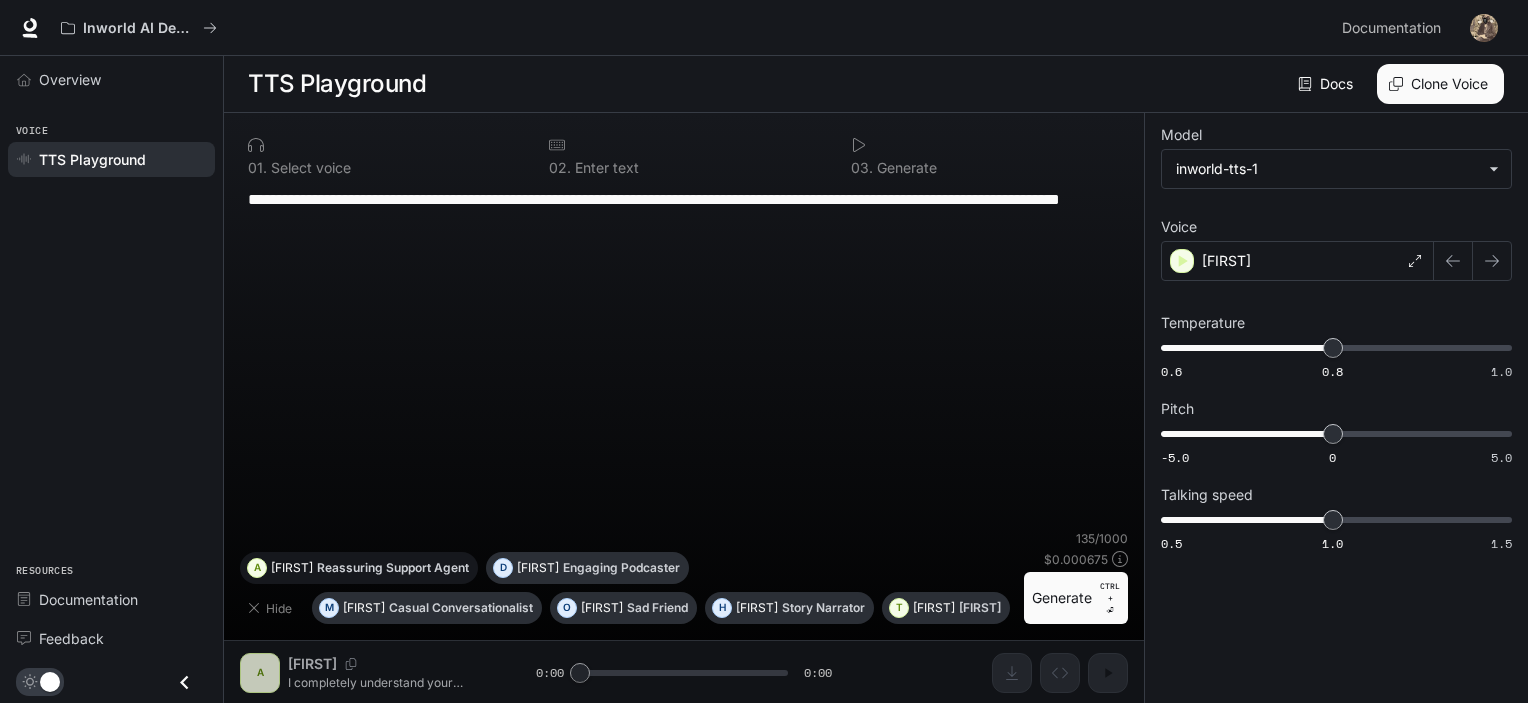 click on "[FIRST]" at bounding box center [364, 608] 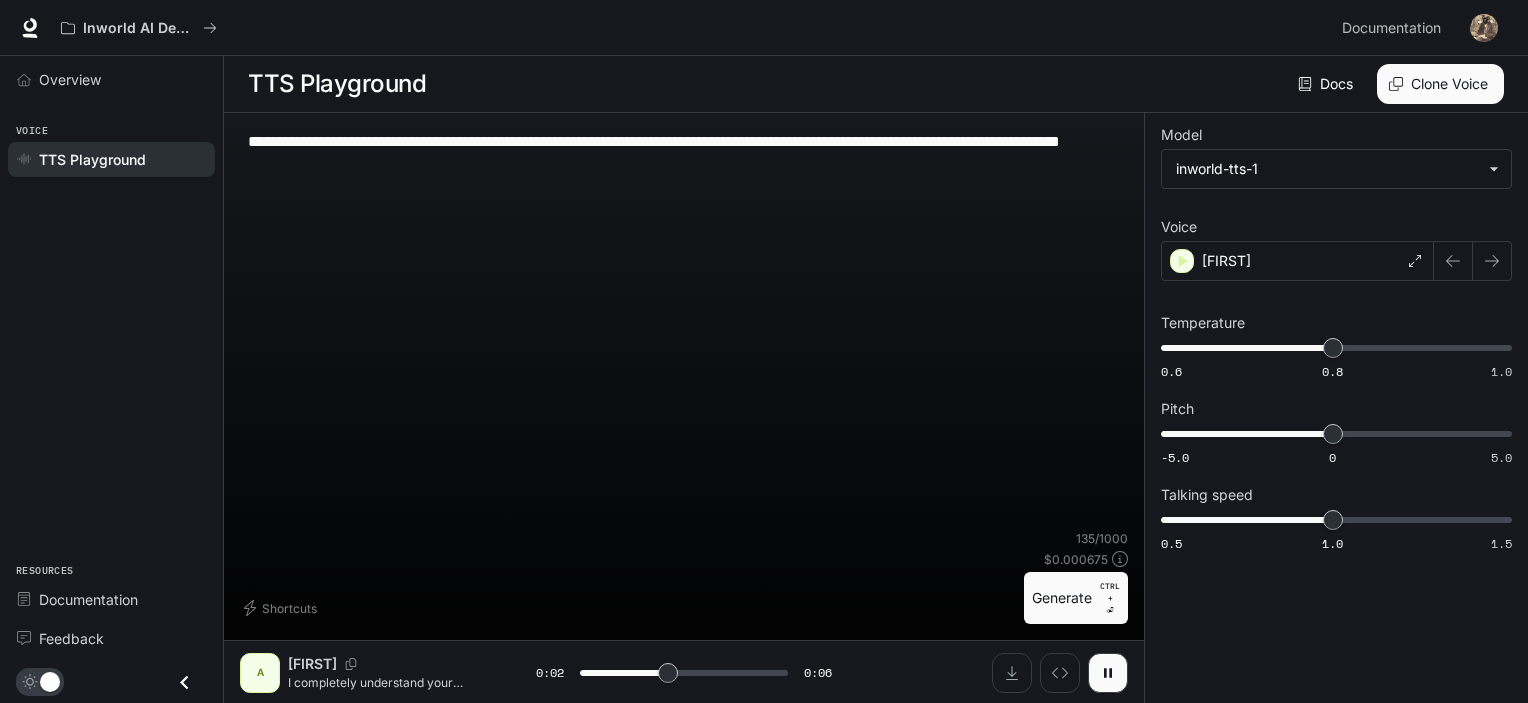 click at bounding box center (684, 673) 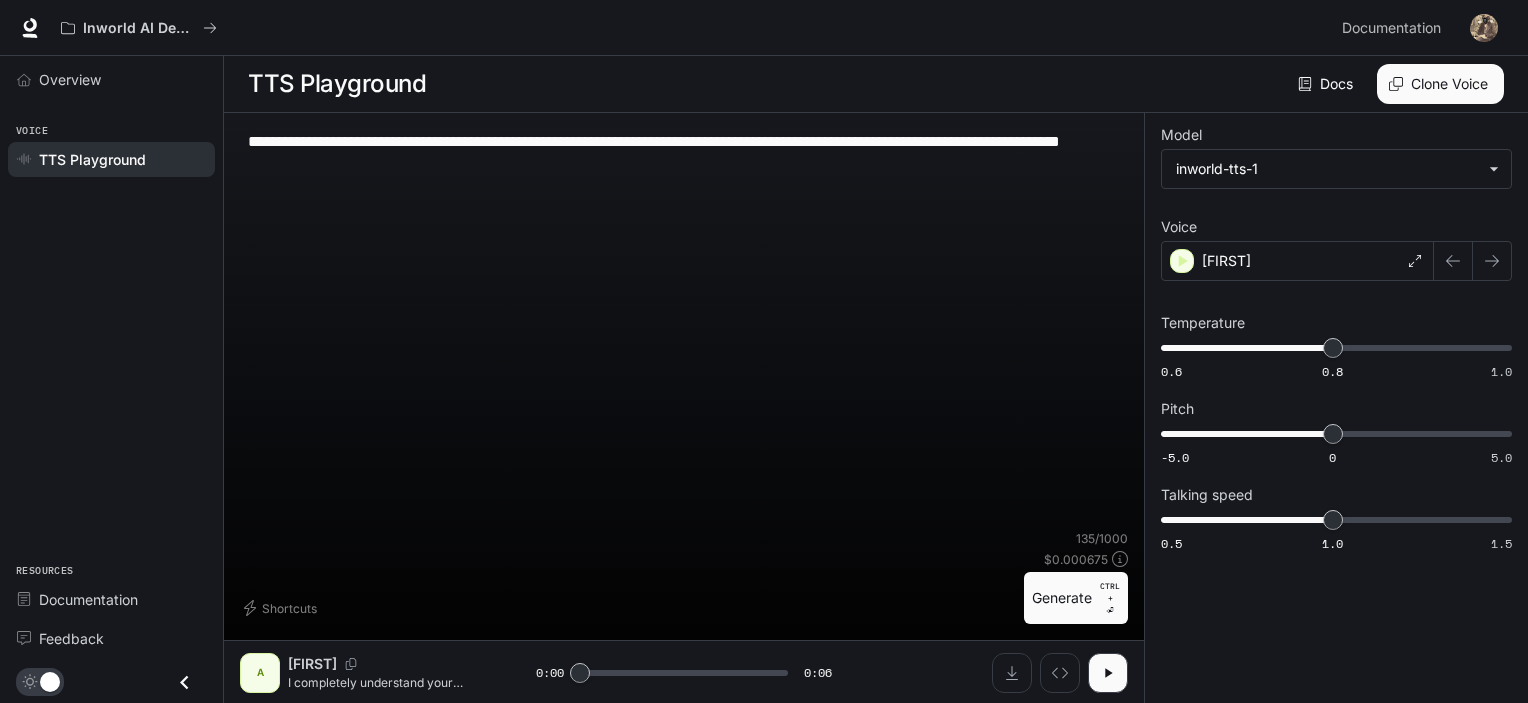 click on "**********" at bounding box center (684, 153) 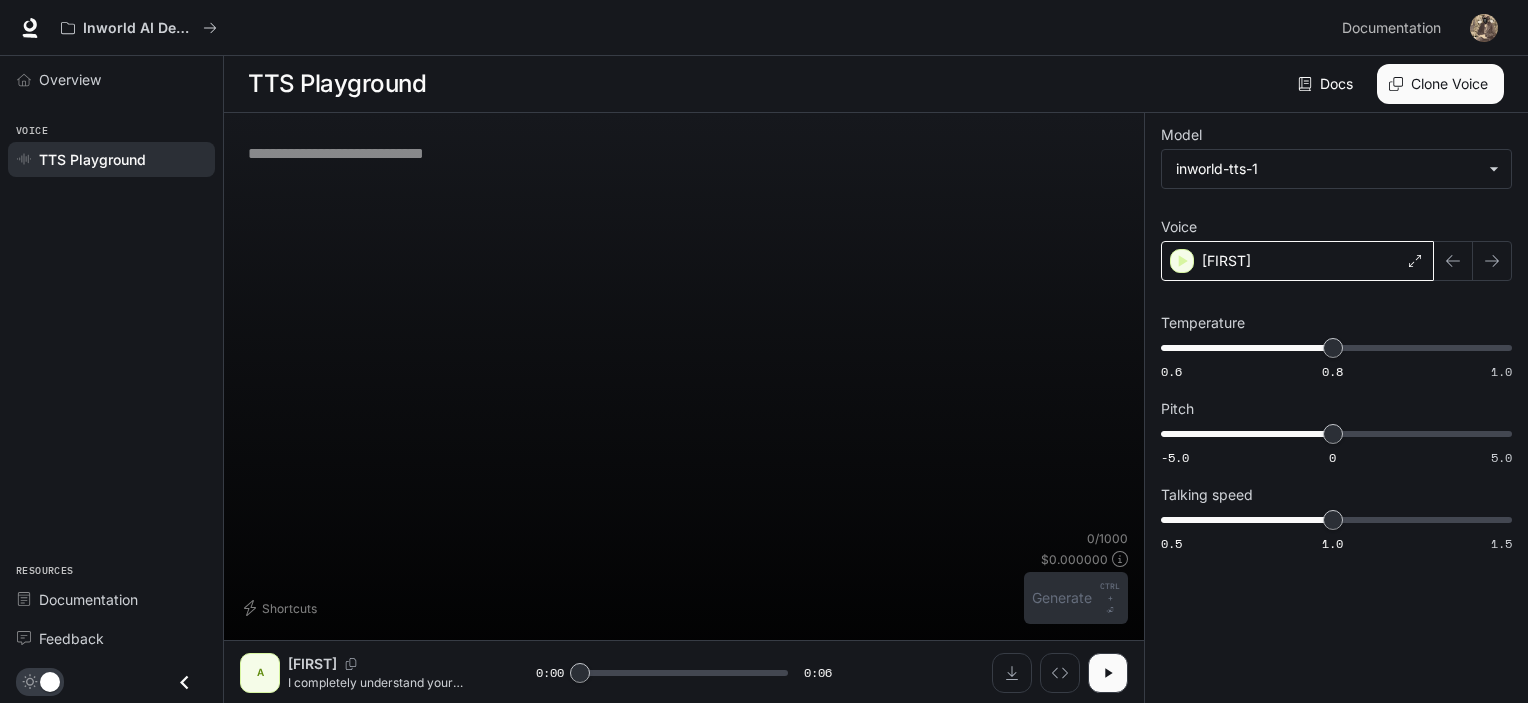 click at bounding box center [1415, 261] 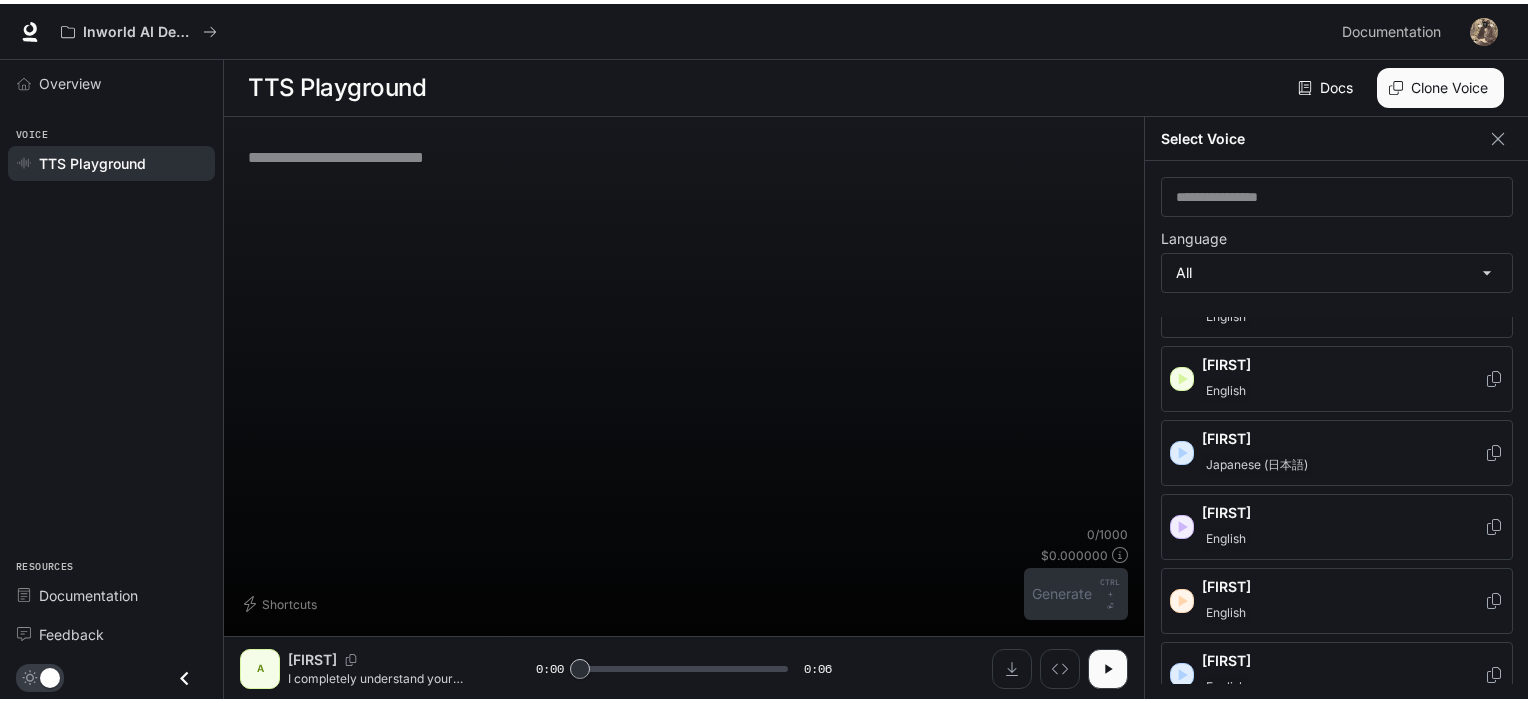 scroll, scrollTop: 200, scrollLeft: 0, axis: vertical 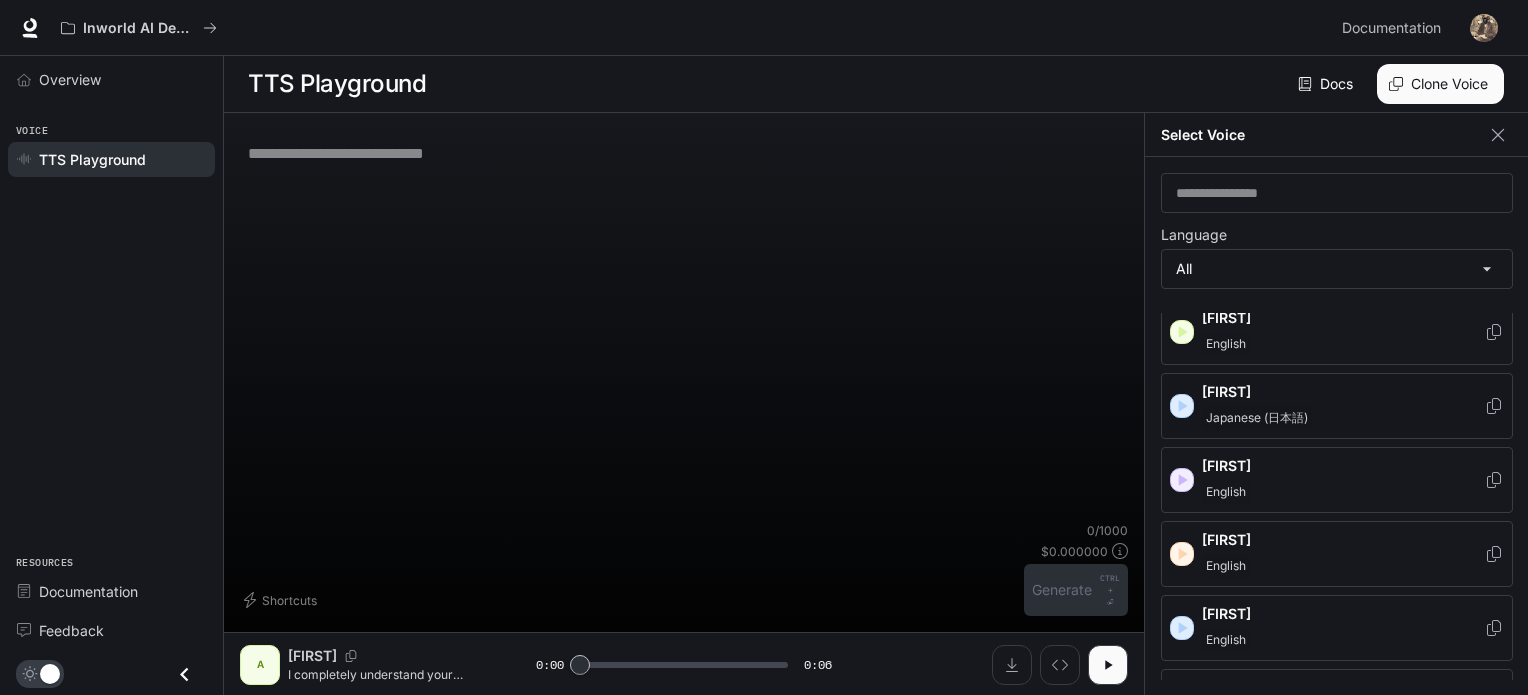 click on "[FIRST]" at bounding box center (1343, 170) 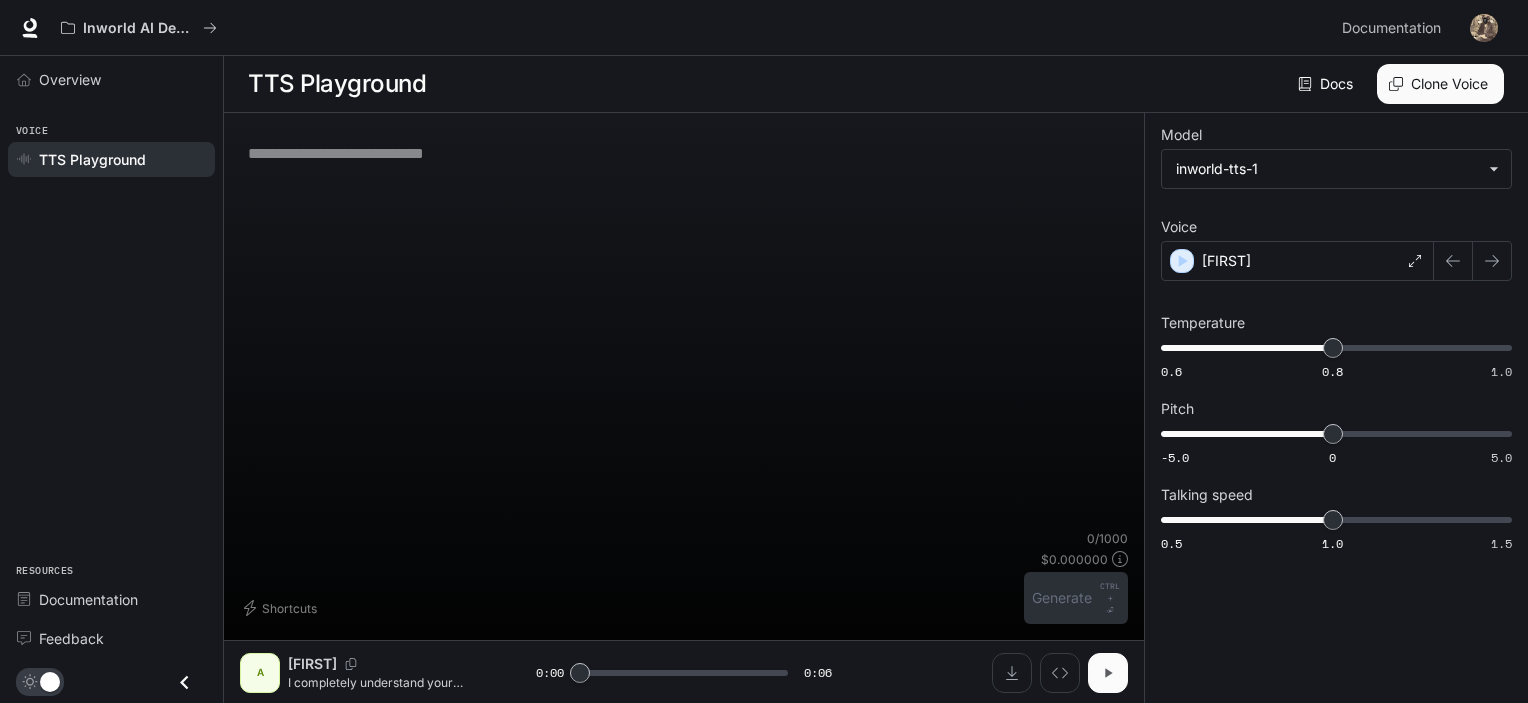 click at bounding box center (1108, 673) 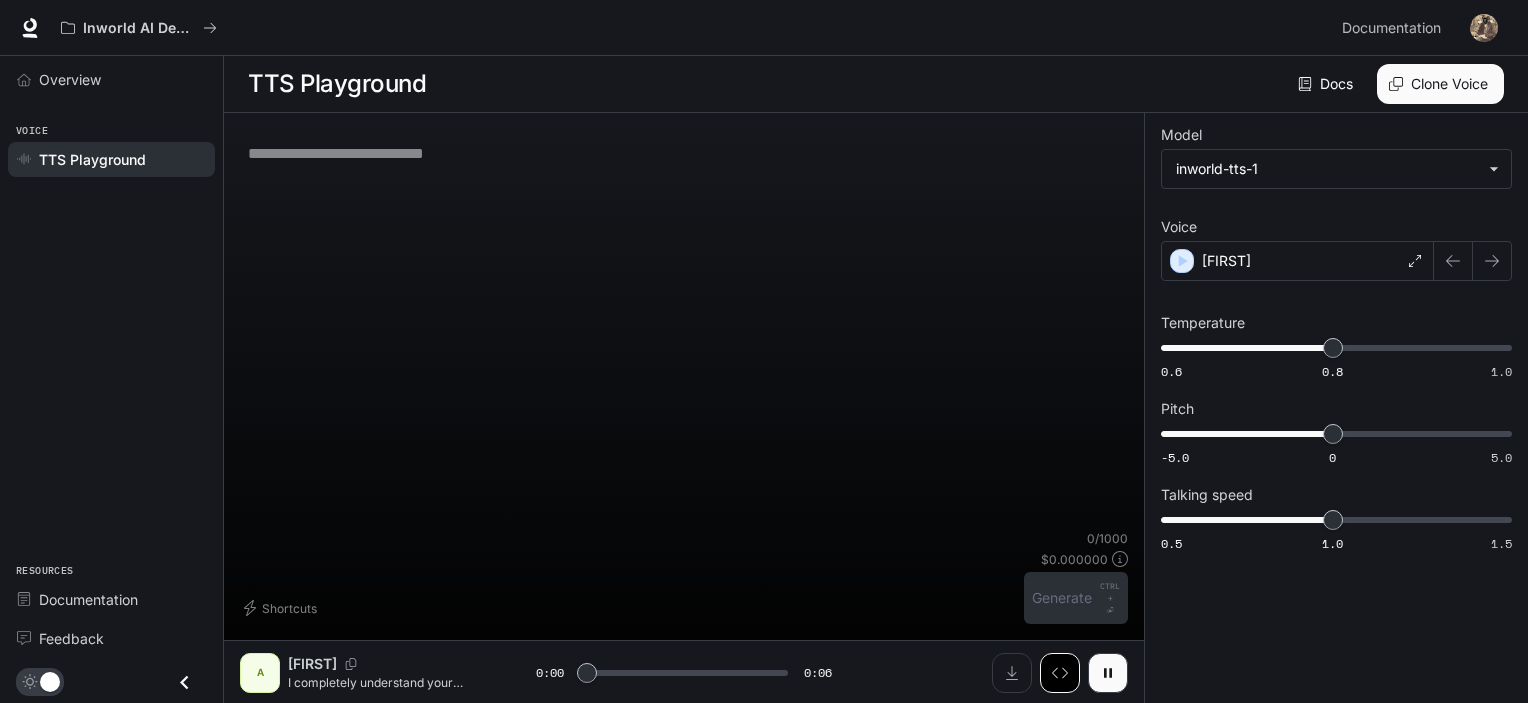 drag, startPoint x: 1117, startPoint y: 670, endPoint x: 1057, endPoint y: 654, distance: 62.0967 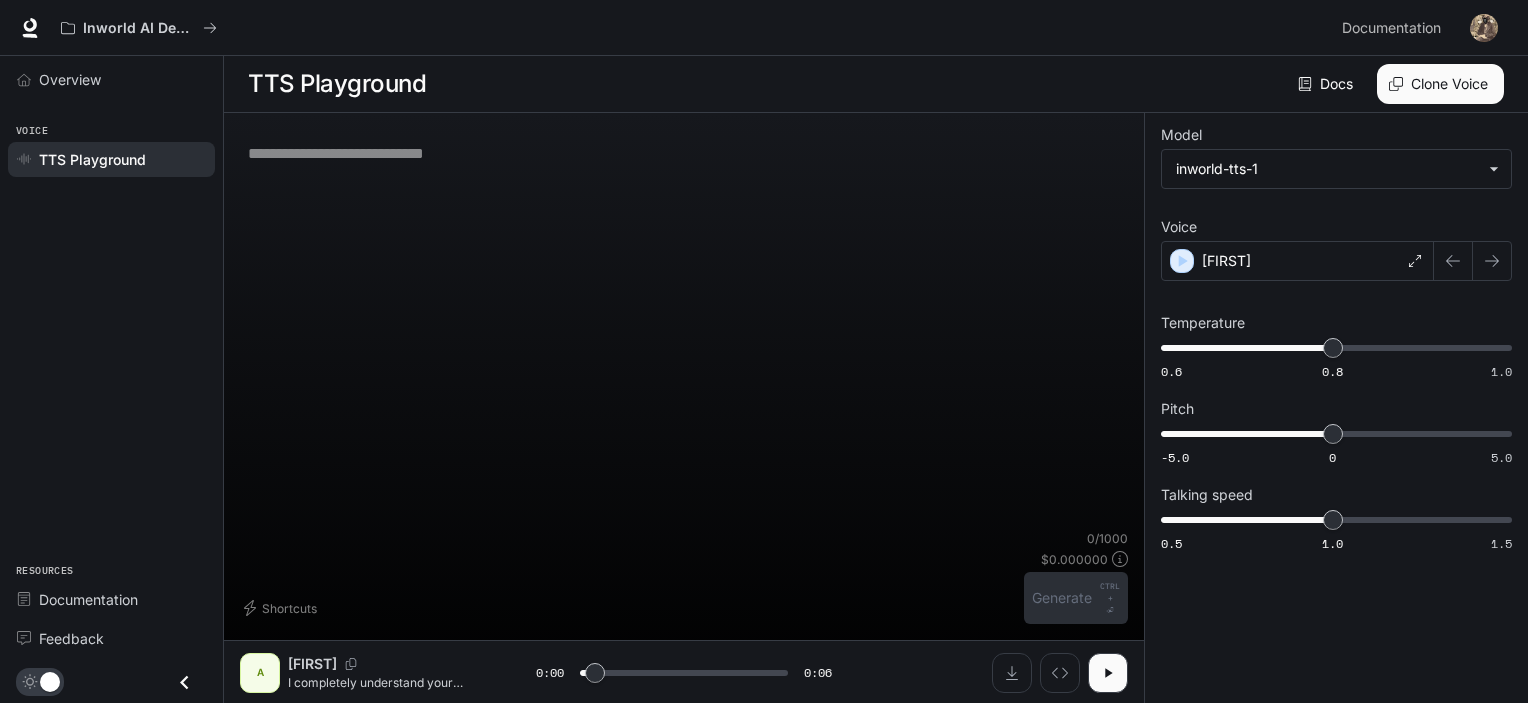 click at bounding box center (684, 153) 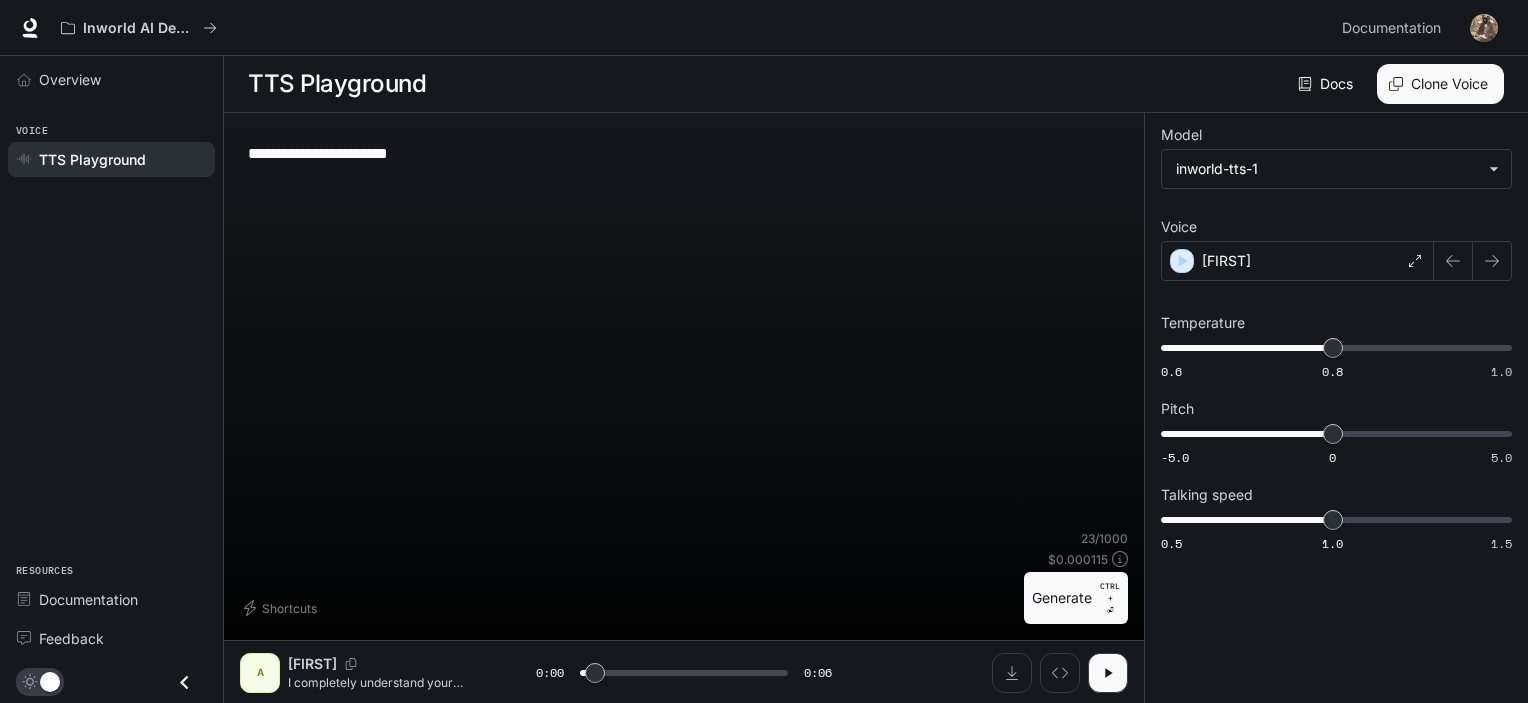 click on "Generate CTRL +  ⏎" at bounding box center (1076, 598) 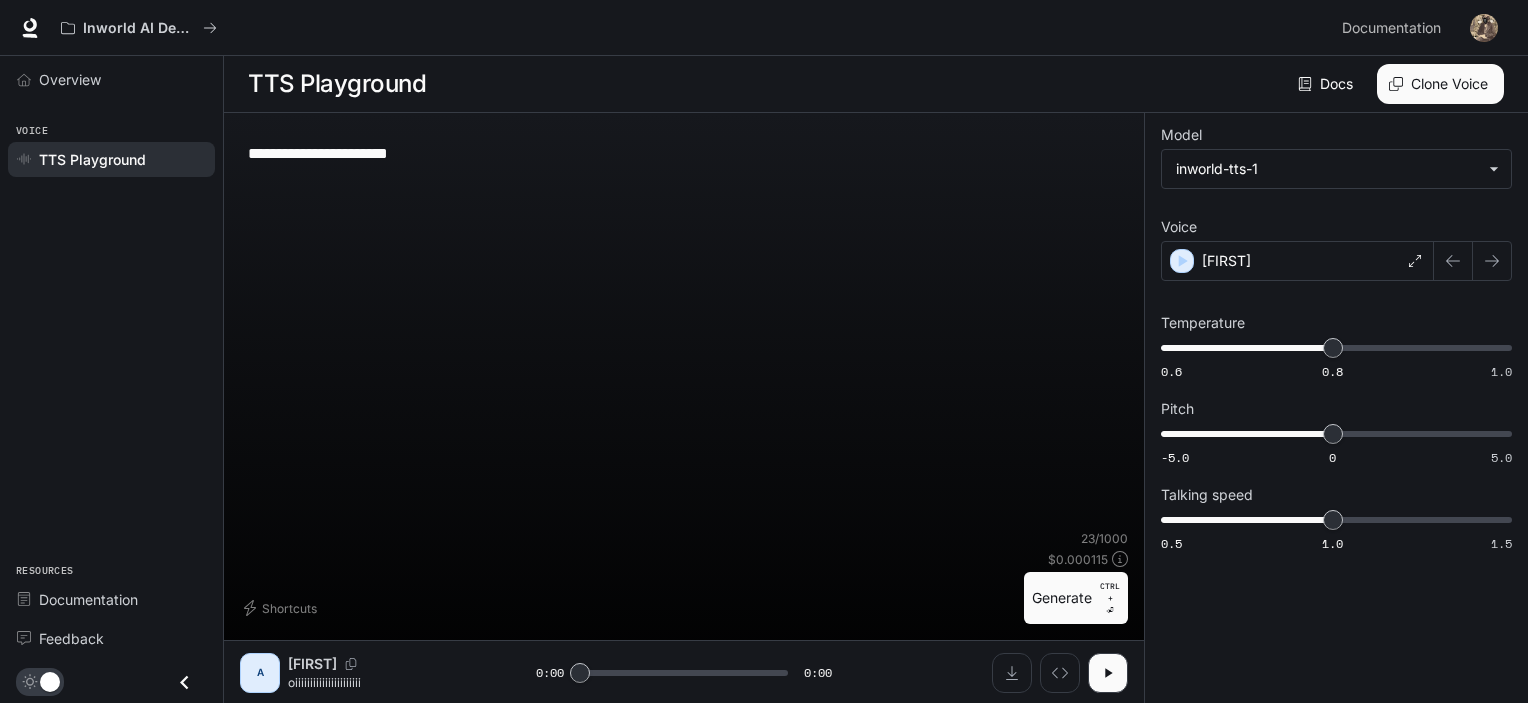 drag, startPoint x: 352, startPoint y: 150, endPoint x: 230, endPoint y: 175, distance: 124.53513 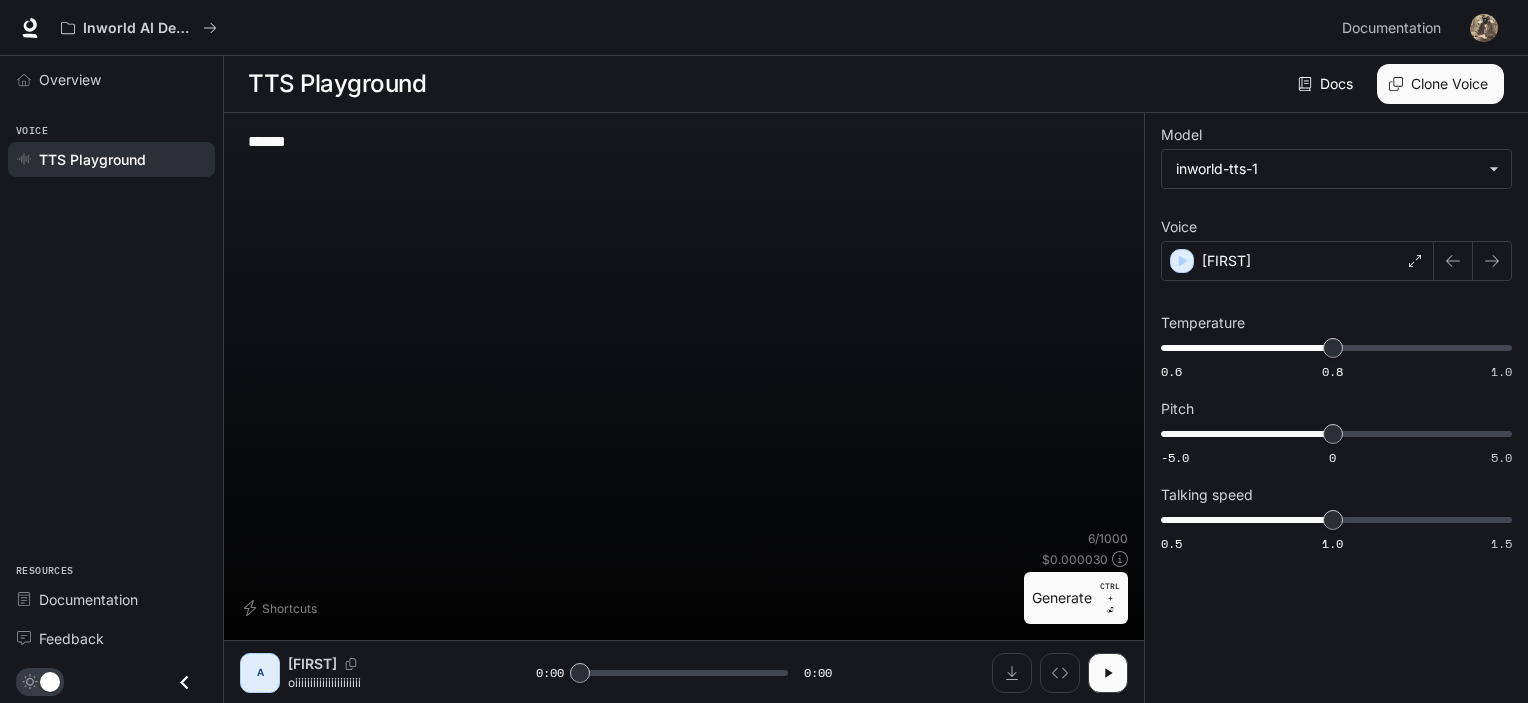 type on "*****" 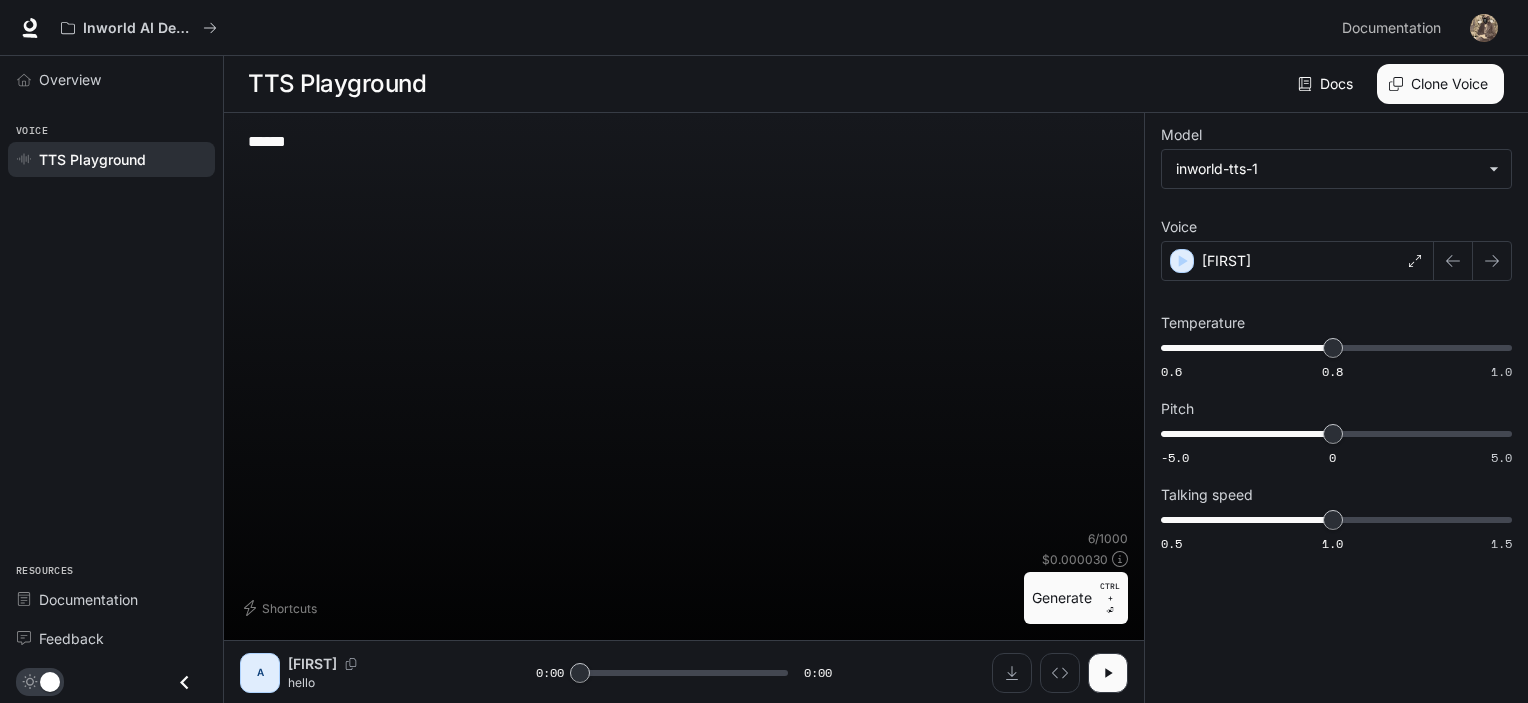 drag, startPoint x: 338, startPoint y: 150, endPoint x: 203, endPoint y: 149, distance: 135.00371 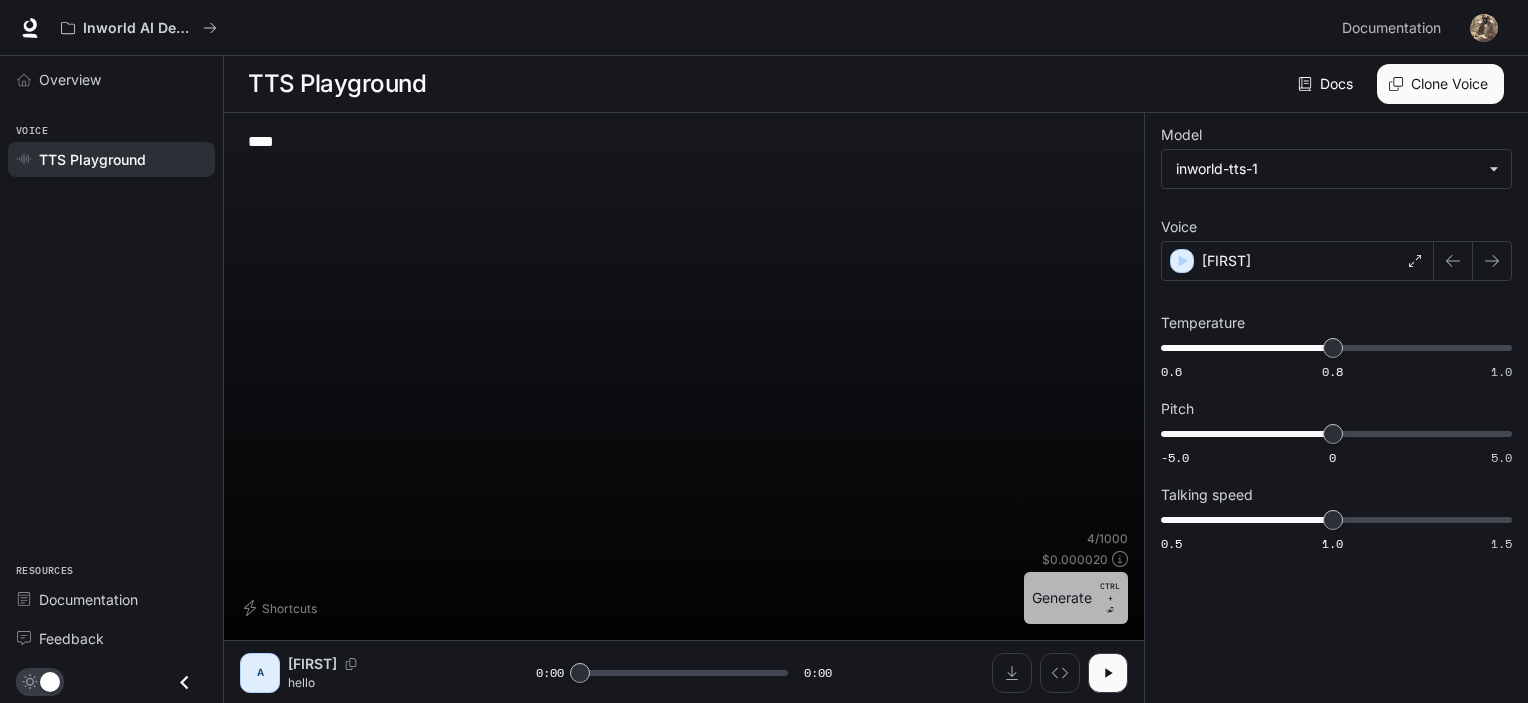 click on "Generate CTRL +  ⏎" at bounding box center [1076, 598] 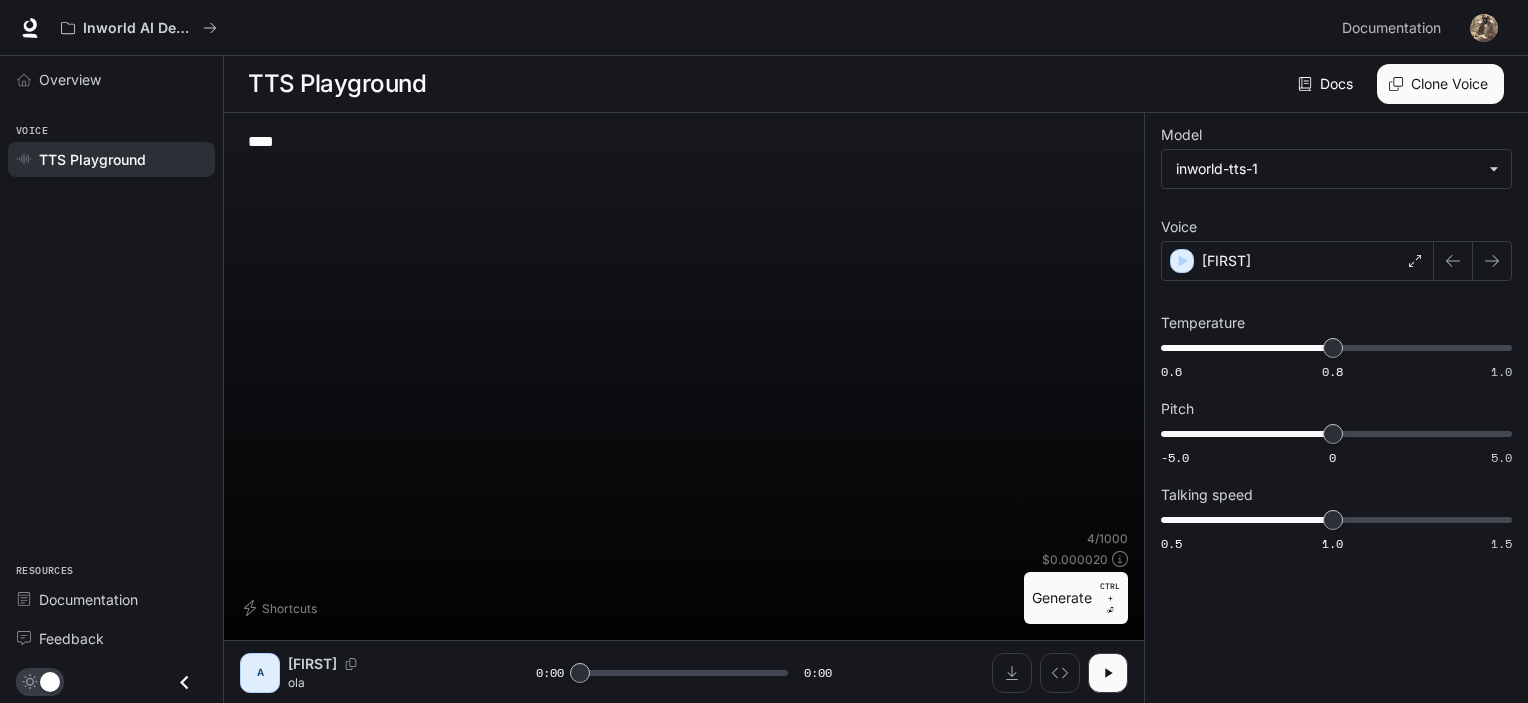 click on "***" at bounding box center (684, 153) 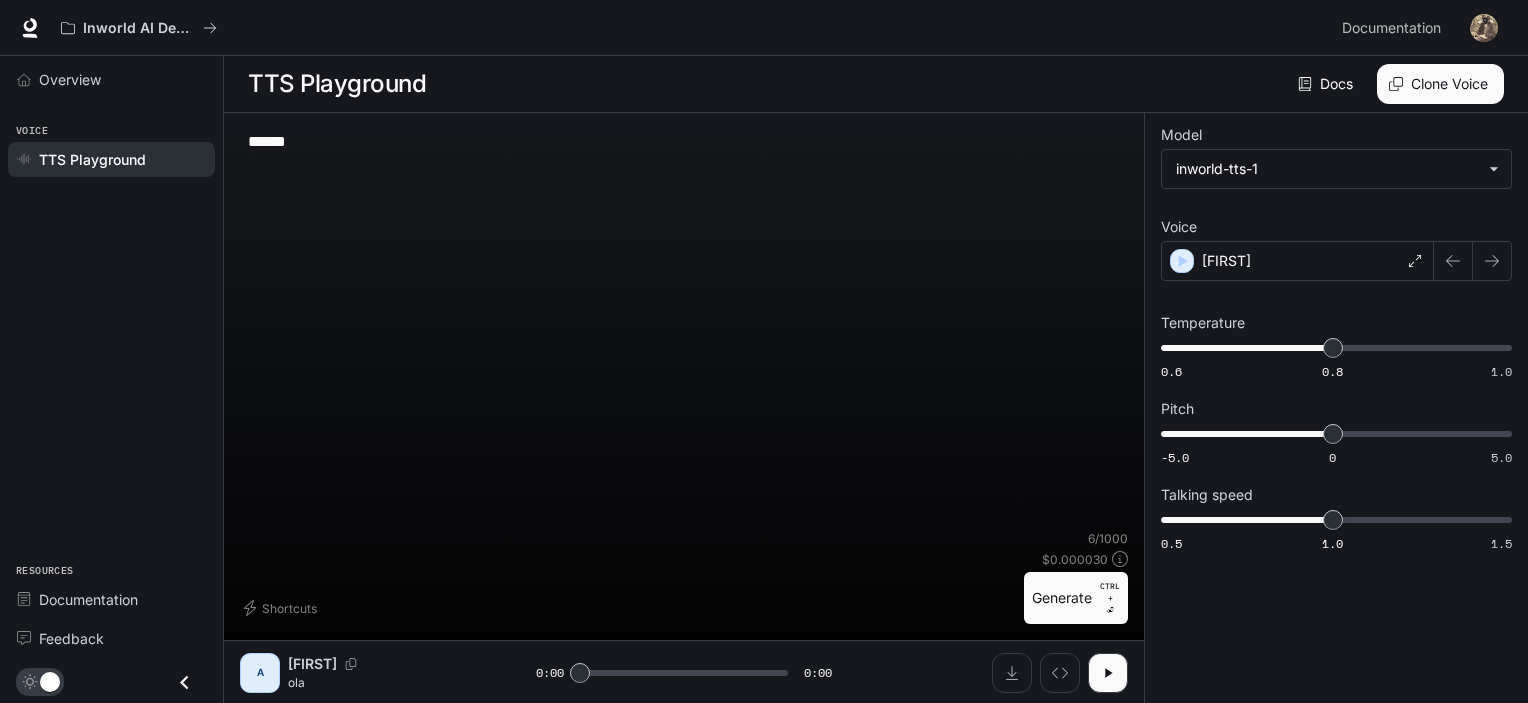 type on "*****" 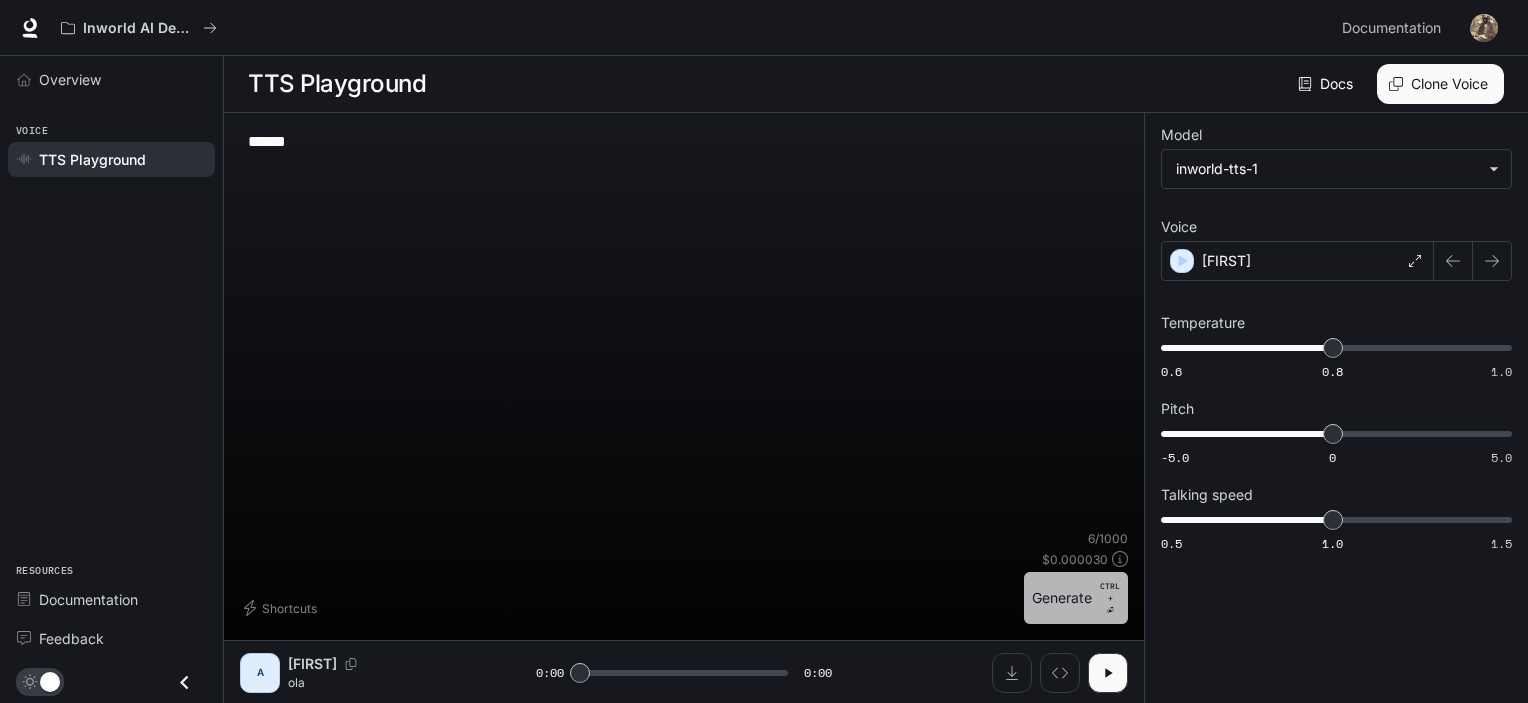 click on "Generate CTRL +  ⏎" at bounding box center (1076, 598) 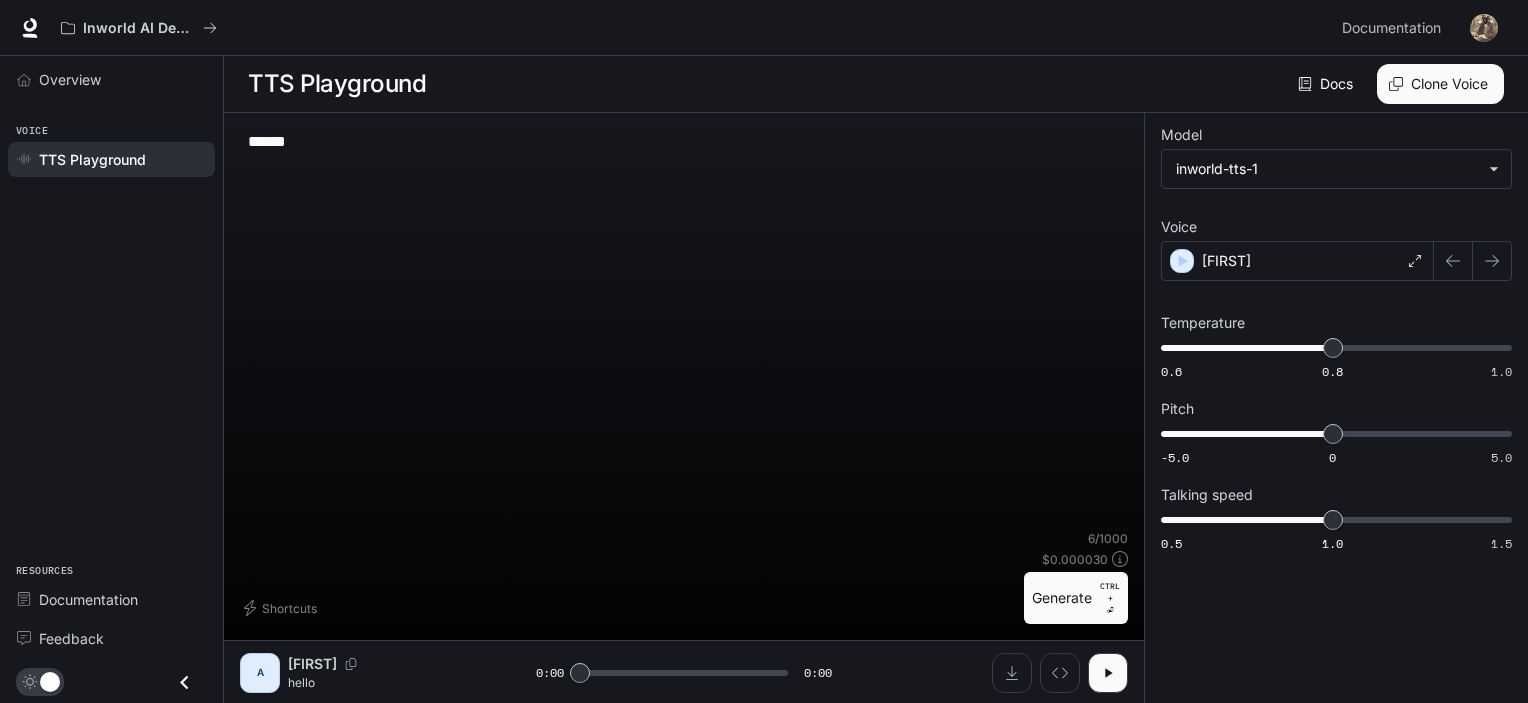 click on "***** * ​" at bounding box center (684, 329) 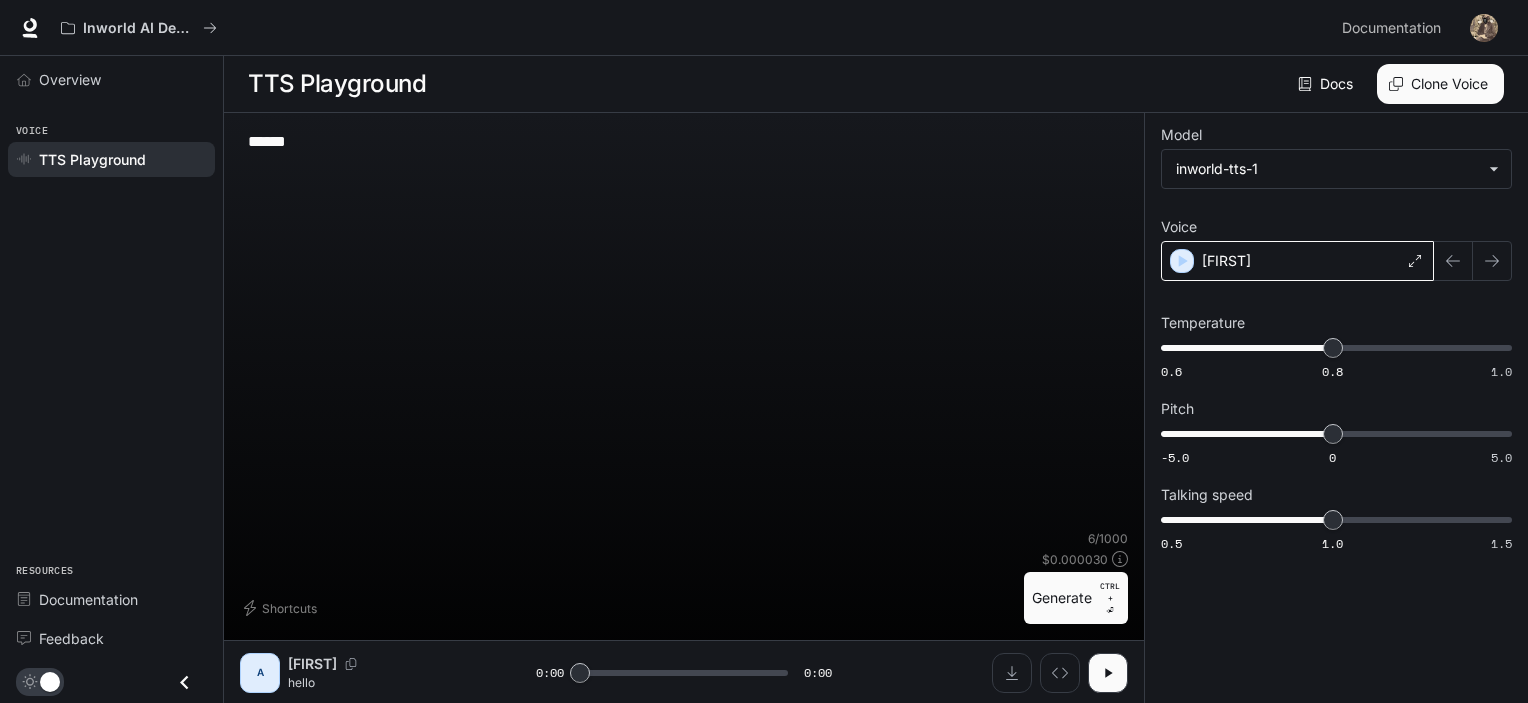 click at bounding box center (1415, 261) 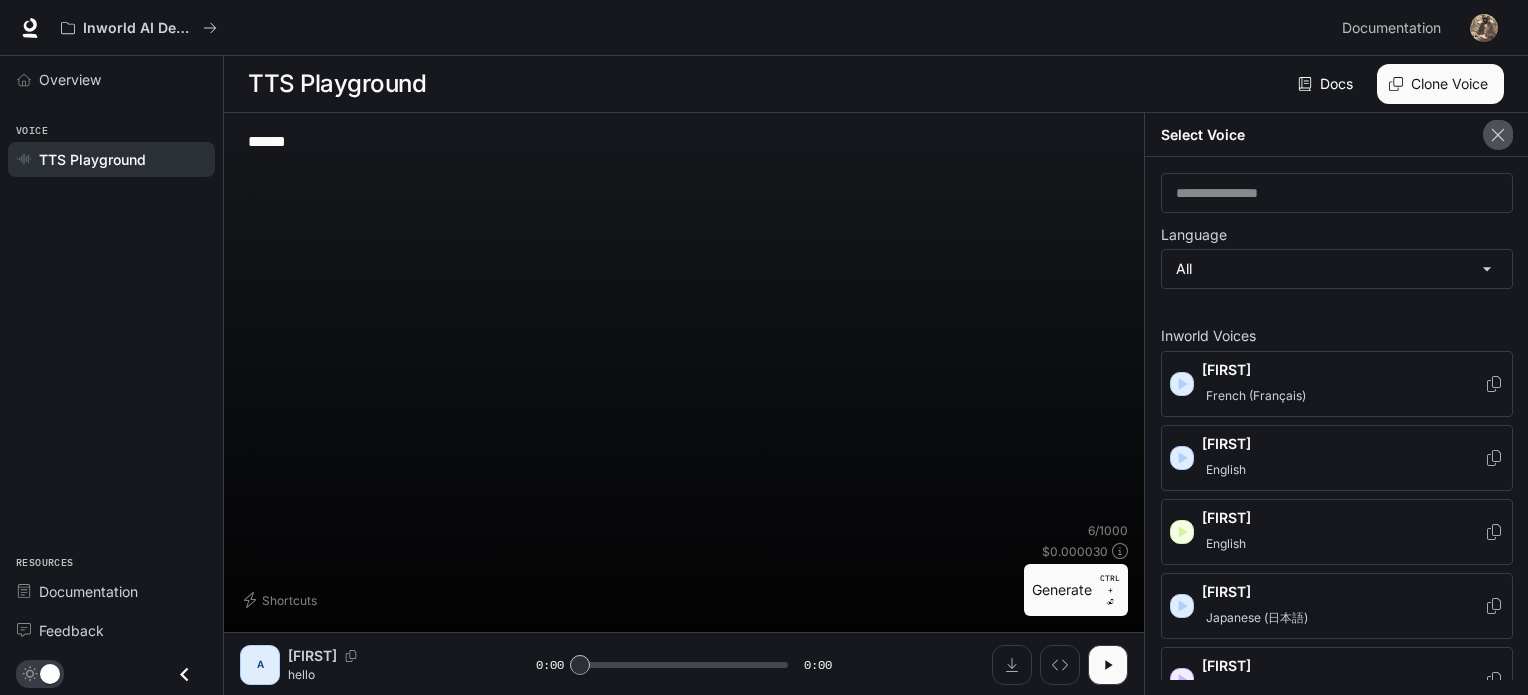 click at bounding box center (1498, 135) 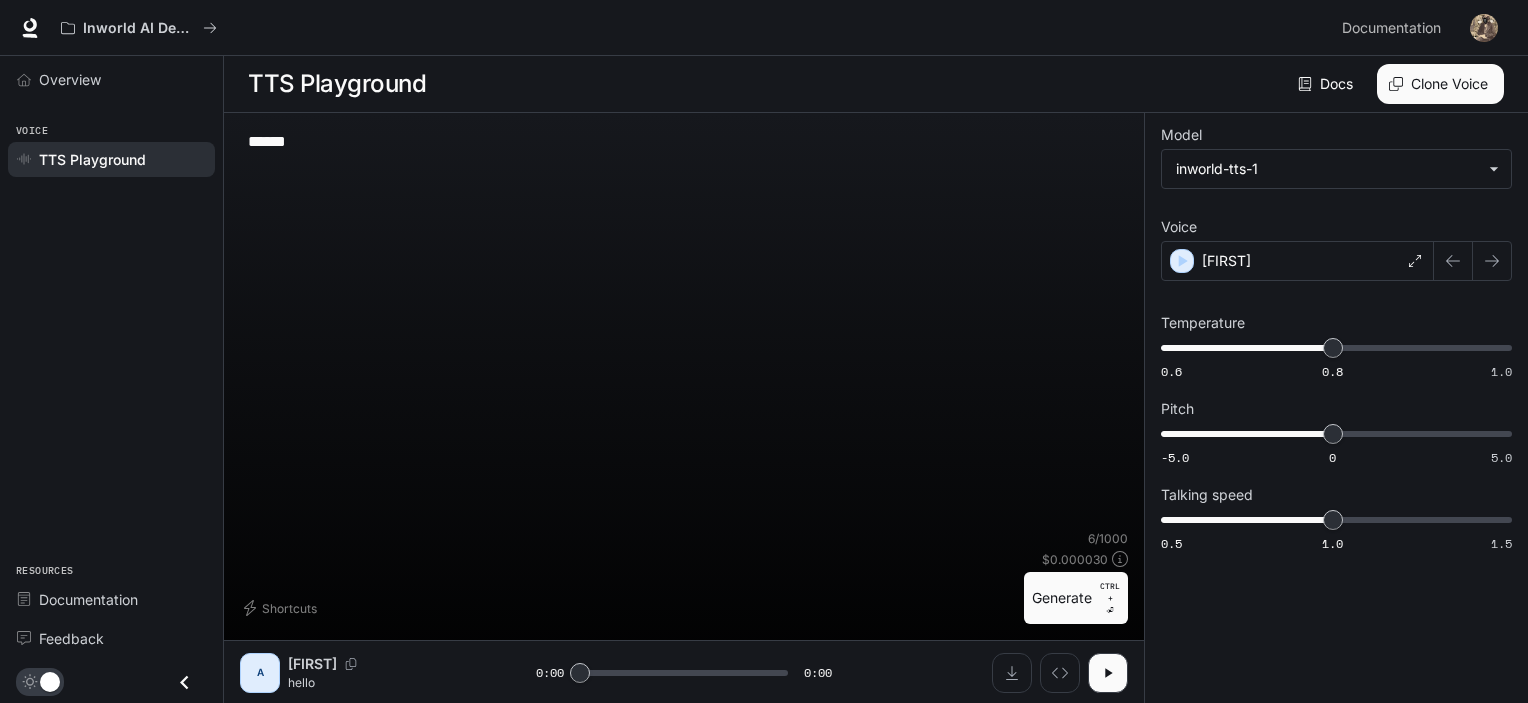 scroll, scrollTop: 0, scrollLeft: 0, axis: both 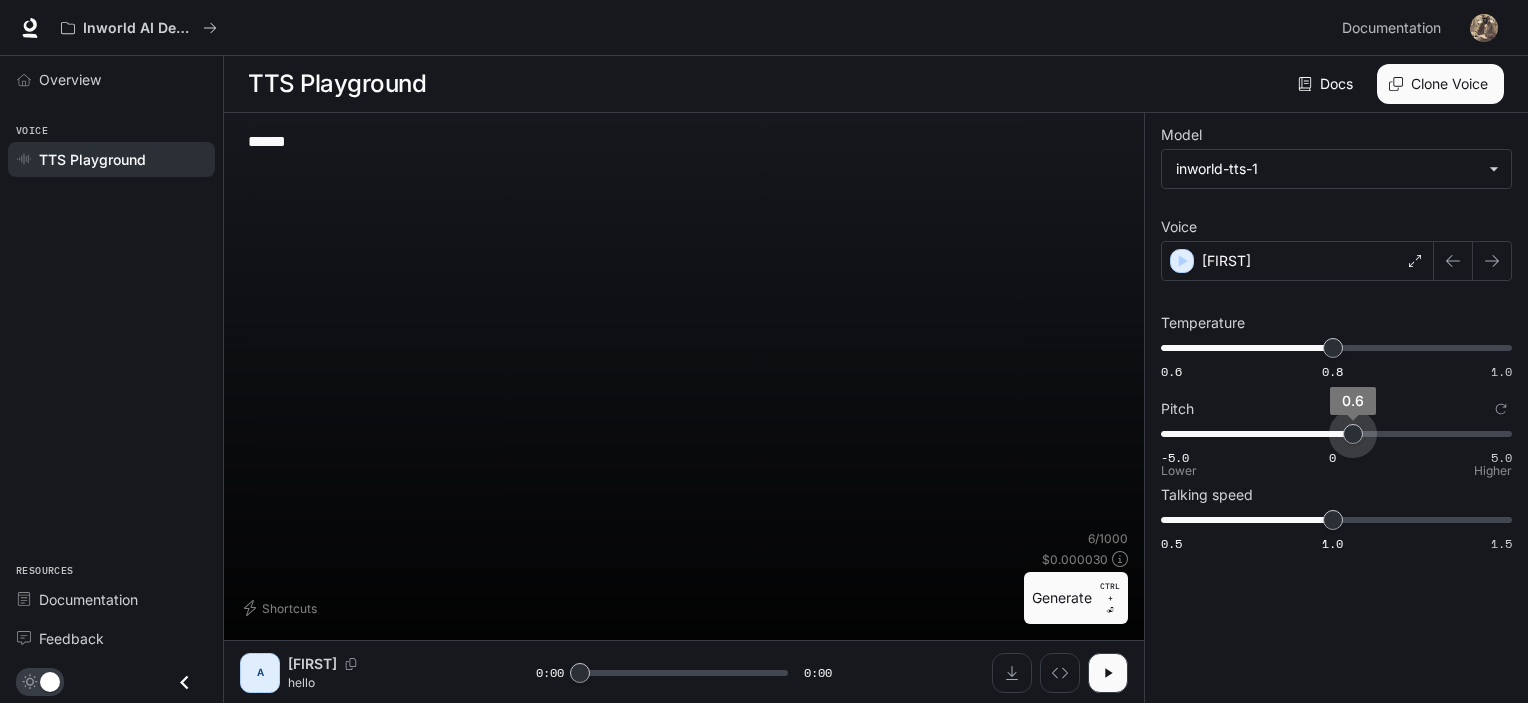 drag, startPoint x: 1329, startPoint y: 435, endPoint x: 1350, endPoint y: 431, distance: 21.377558 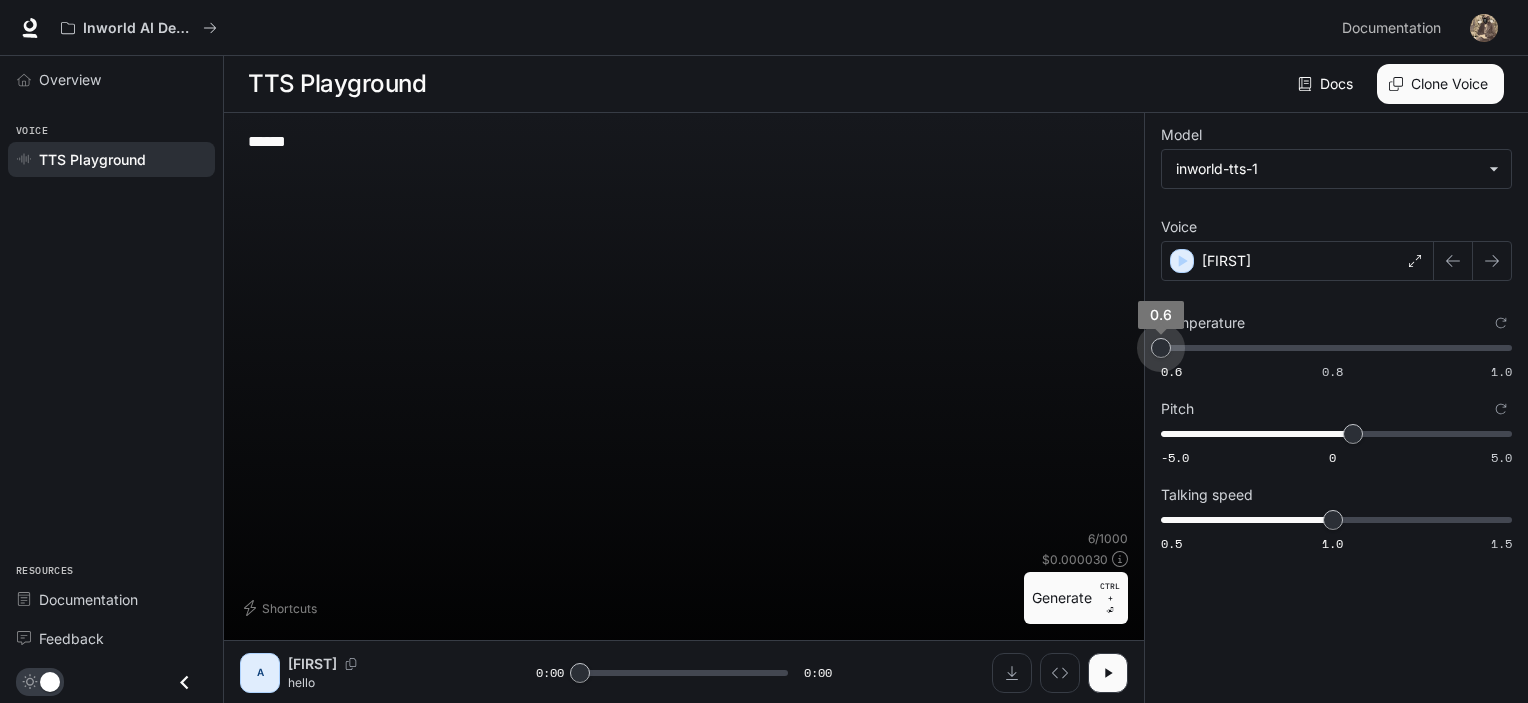 drag, startPoint x: 1338, startPoint y: 347, endPoint x: 1132, endPoint y: 352, distance: 206.06067 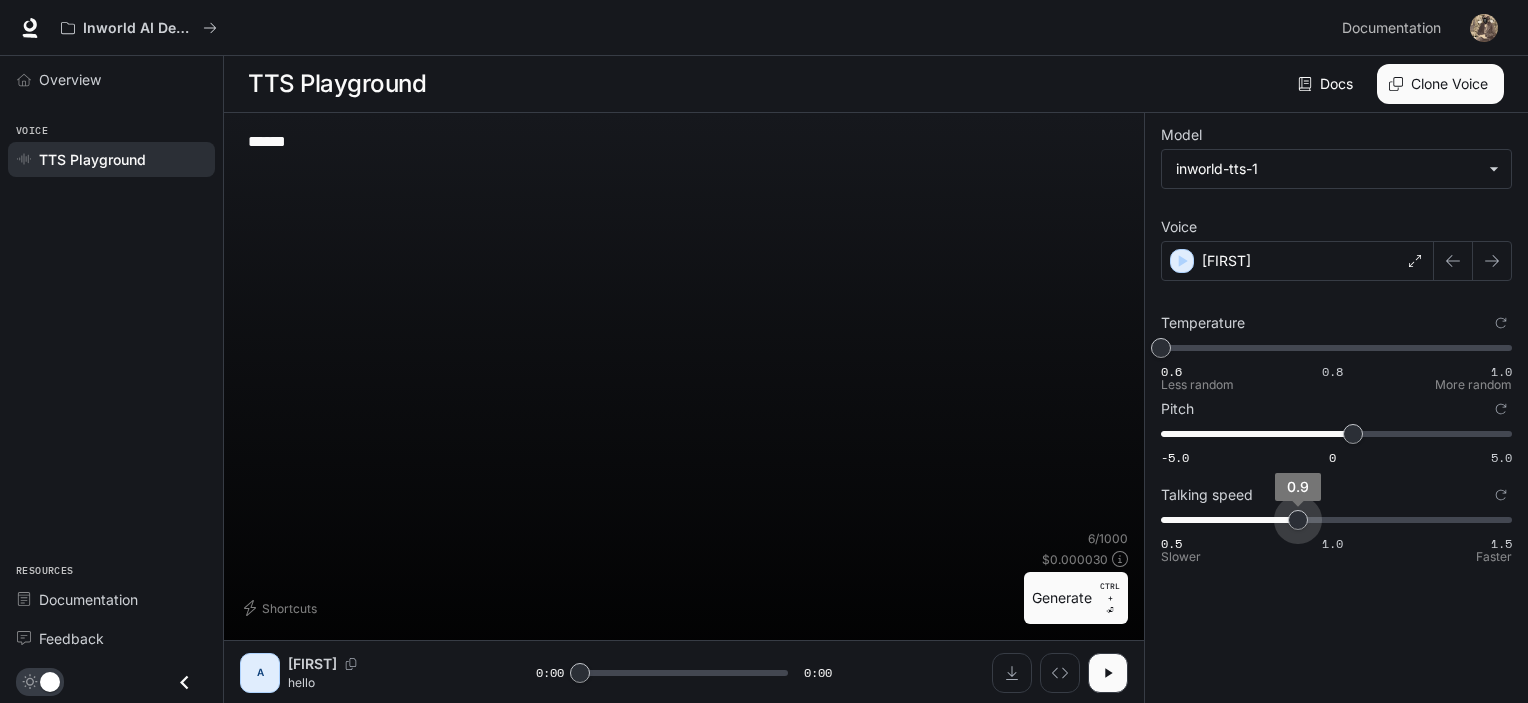 drag, startPoint x: 1343, startPoint y: 518, endPoint x: 1307, endPoint y: 529, distance: 37.64306 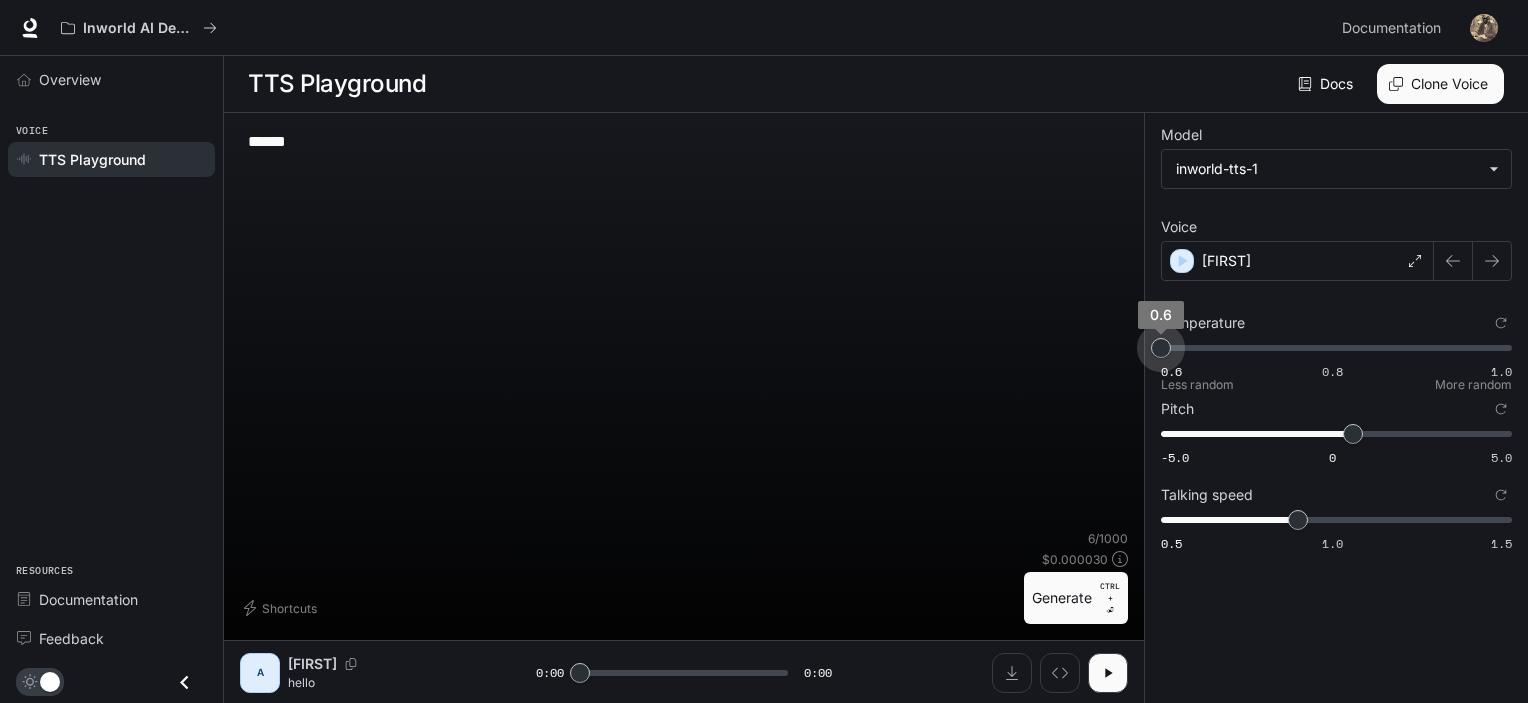 drag, startPoint x: 1155, startPoint y: 337, endPoint x: 1152, endPoint y: 351, distance: 14.3178215 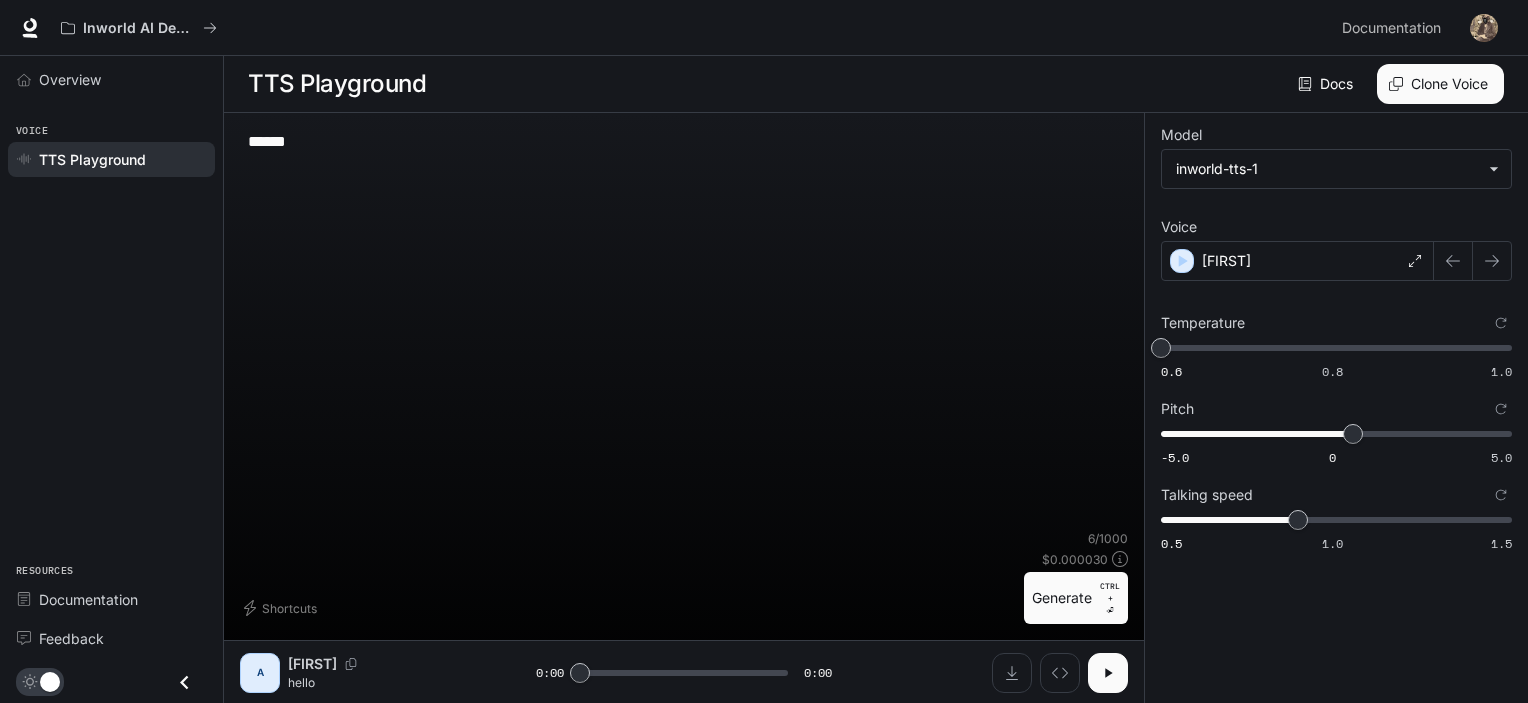 click at bounding box center [1108, 673] 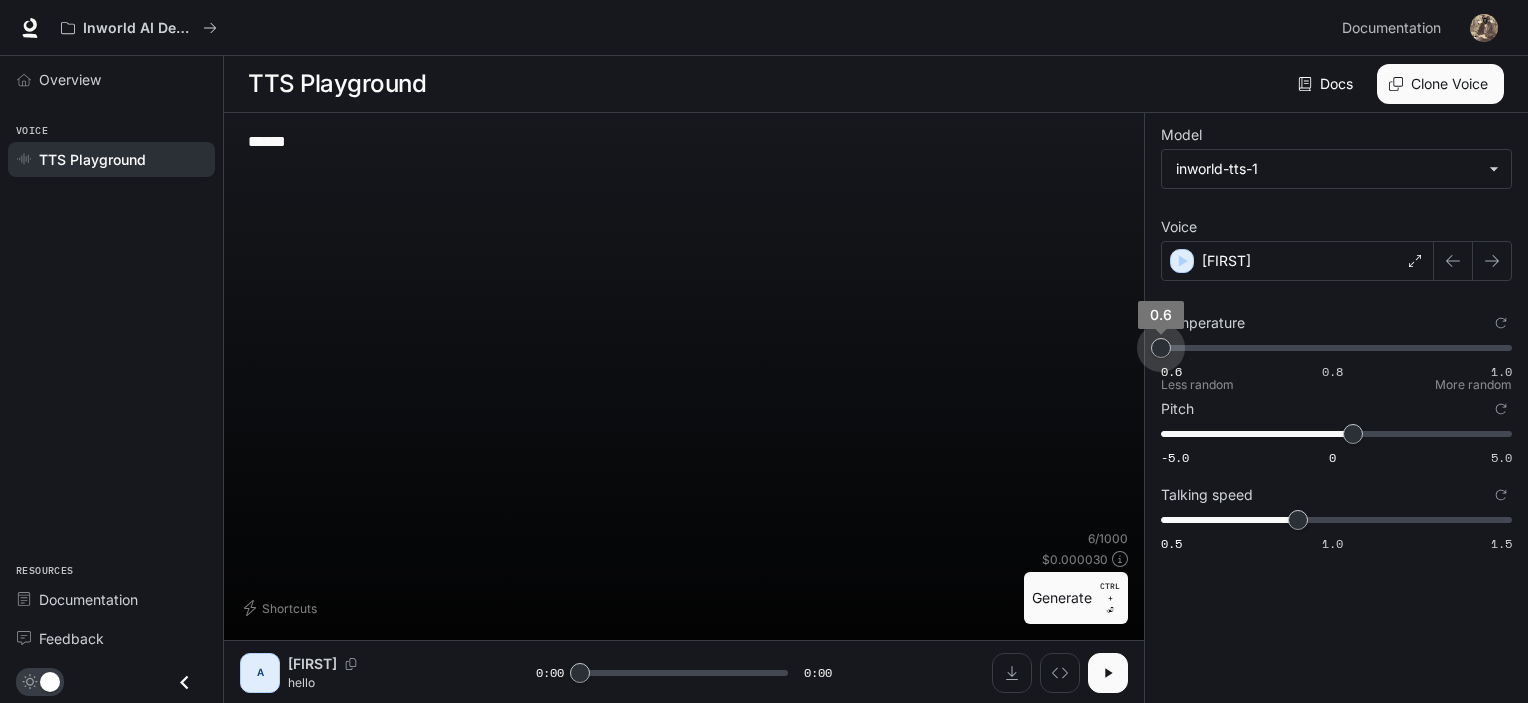 click on "0.6" at bounding box center (1161, 348) 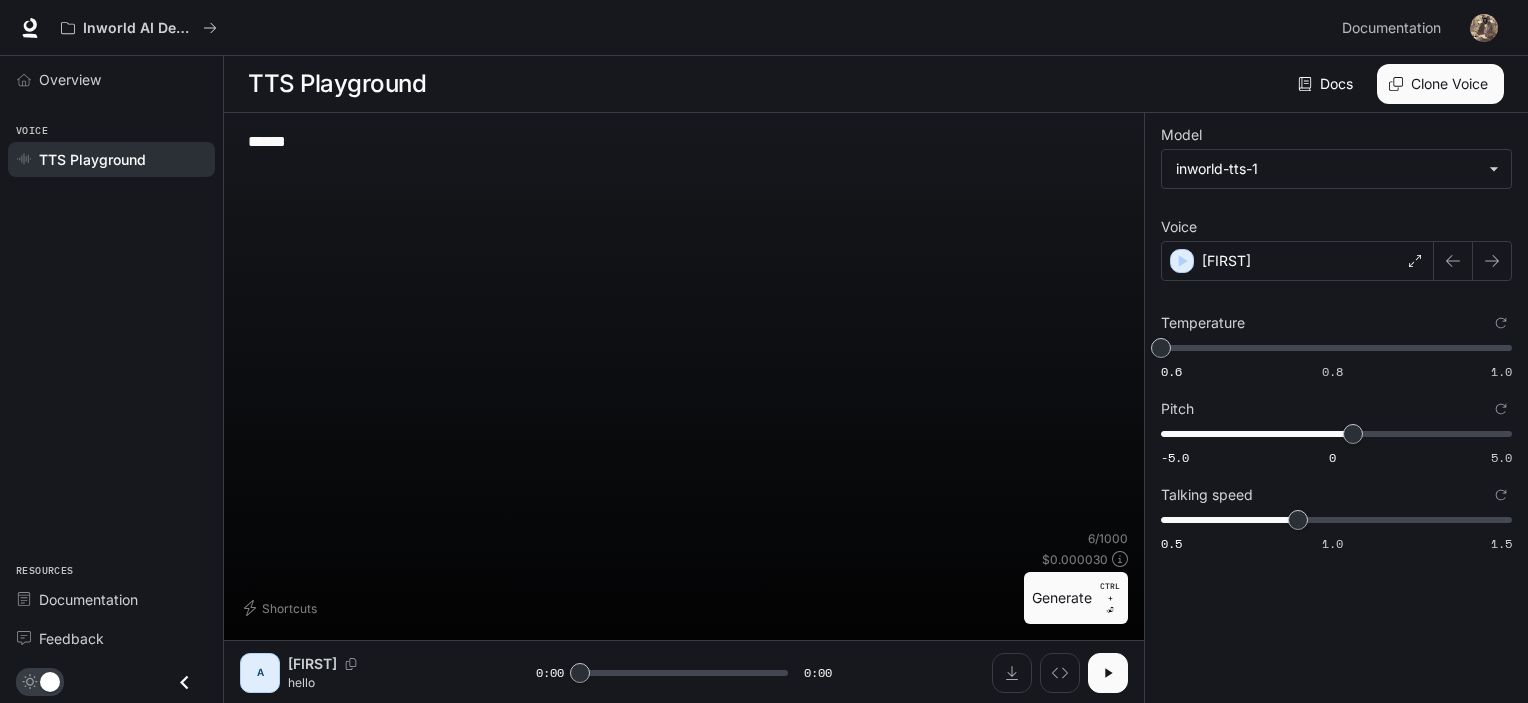 scroll, scrollTop: 0, scrollLeft: 0, axis: both 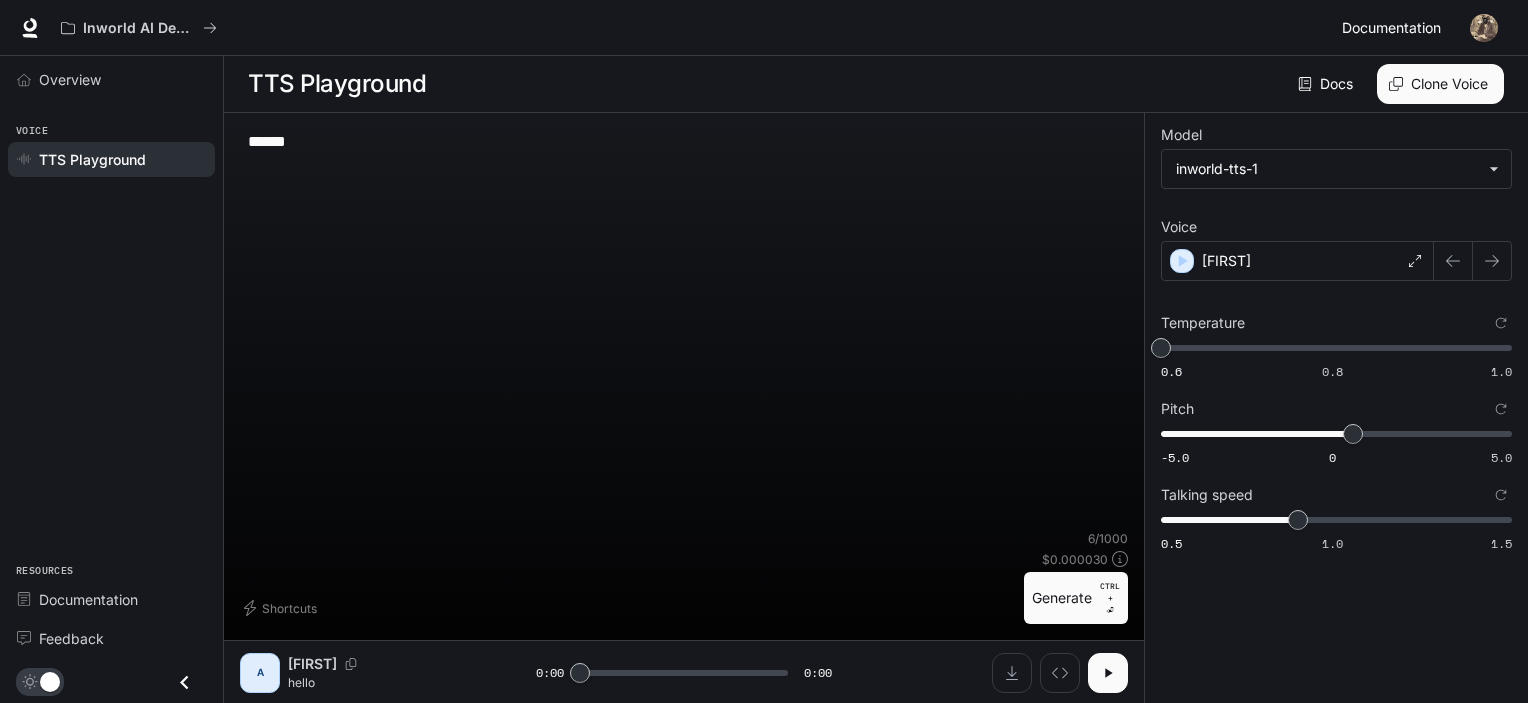 click on "Documentation" at bounding box center (1391, 28) 